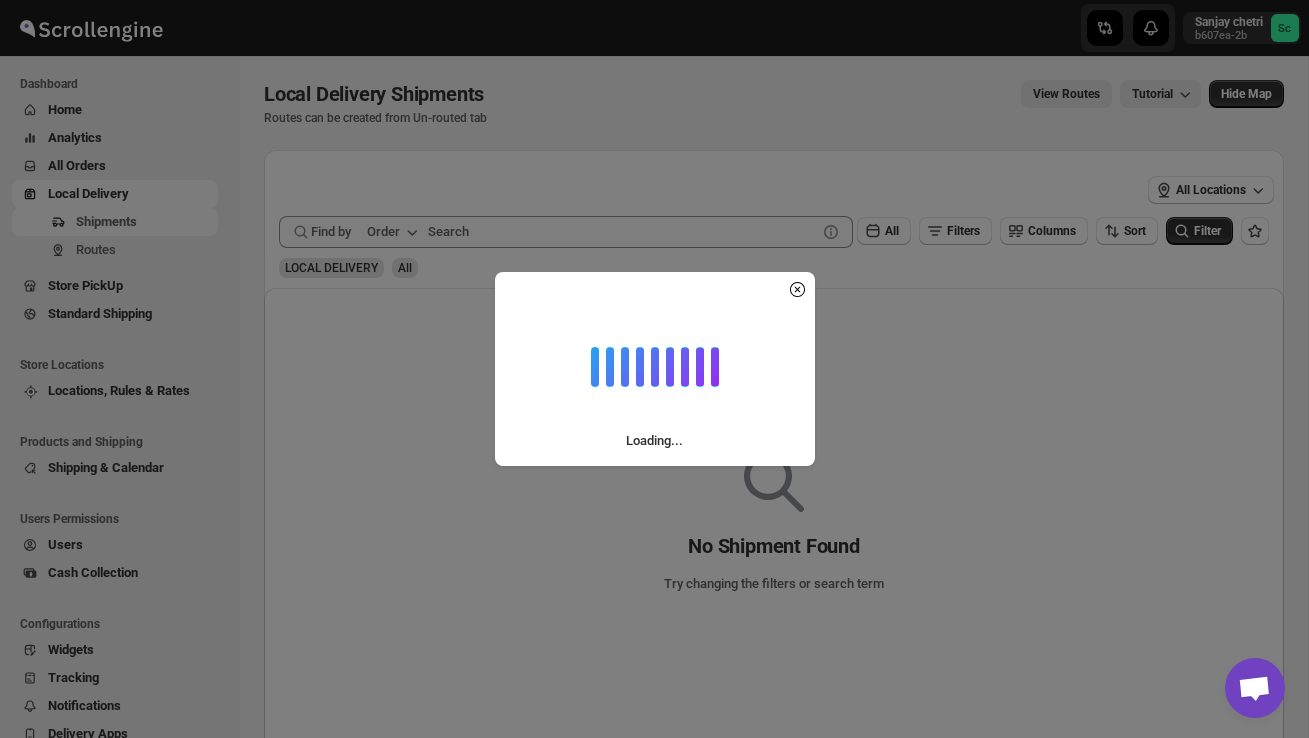 scroll, scrollTop: 0, scrollLeft: 0, axis: both 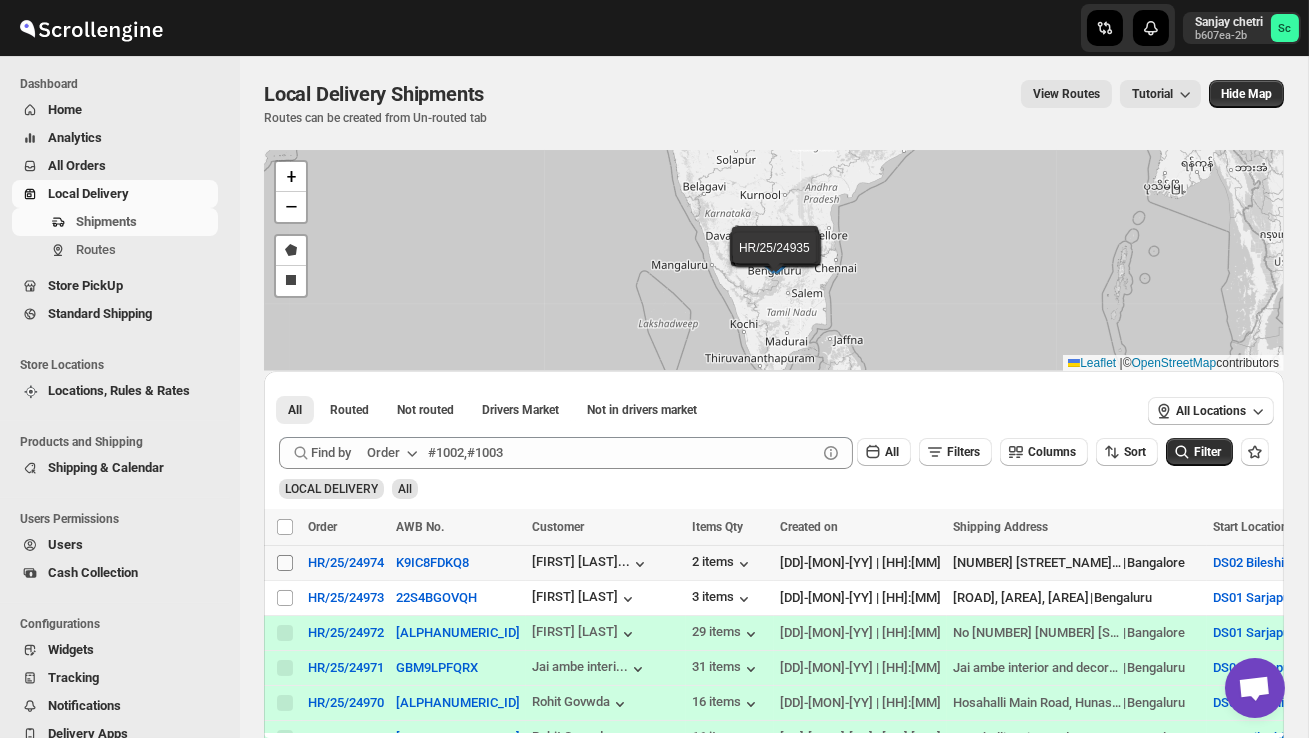 click on "Select shipment" at bounding box center (285, 563) 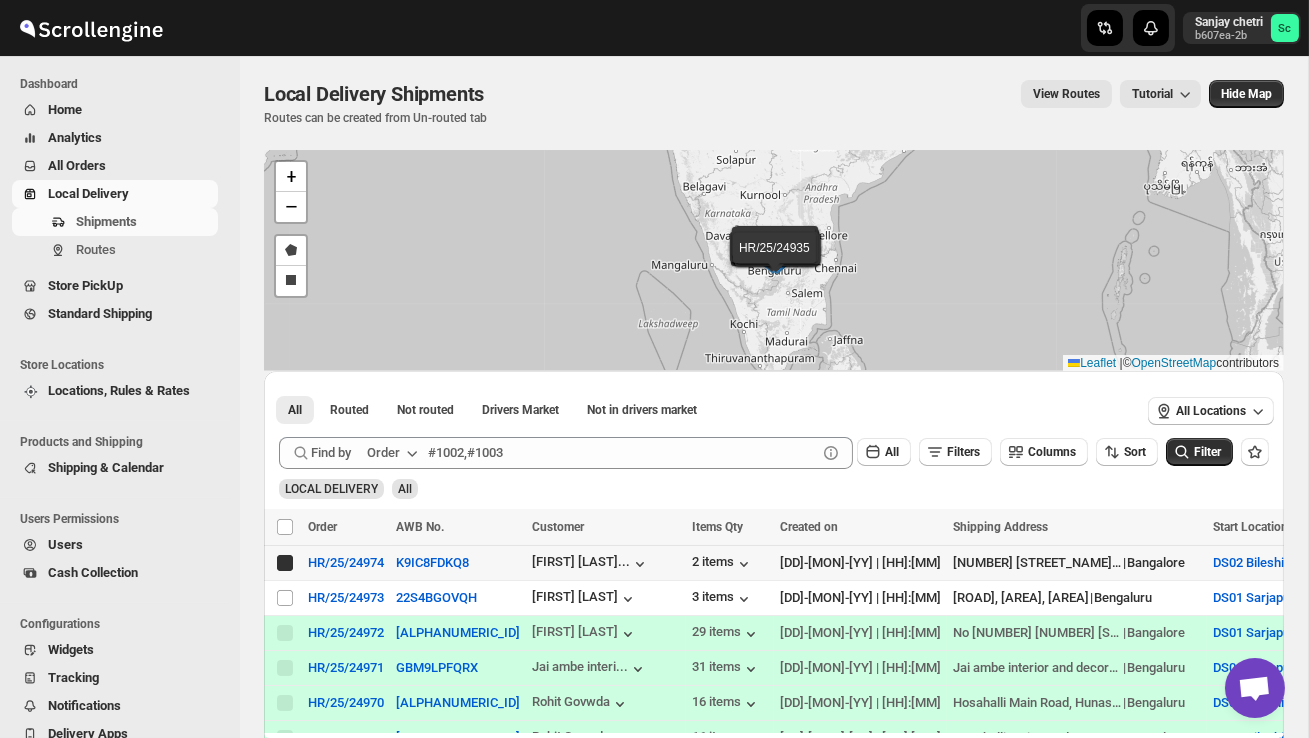 checkbox on "true" 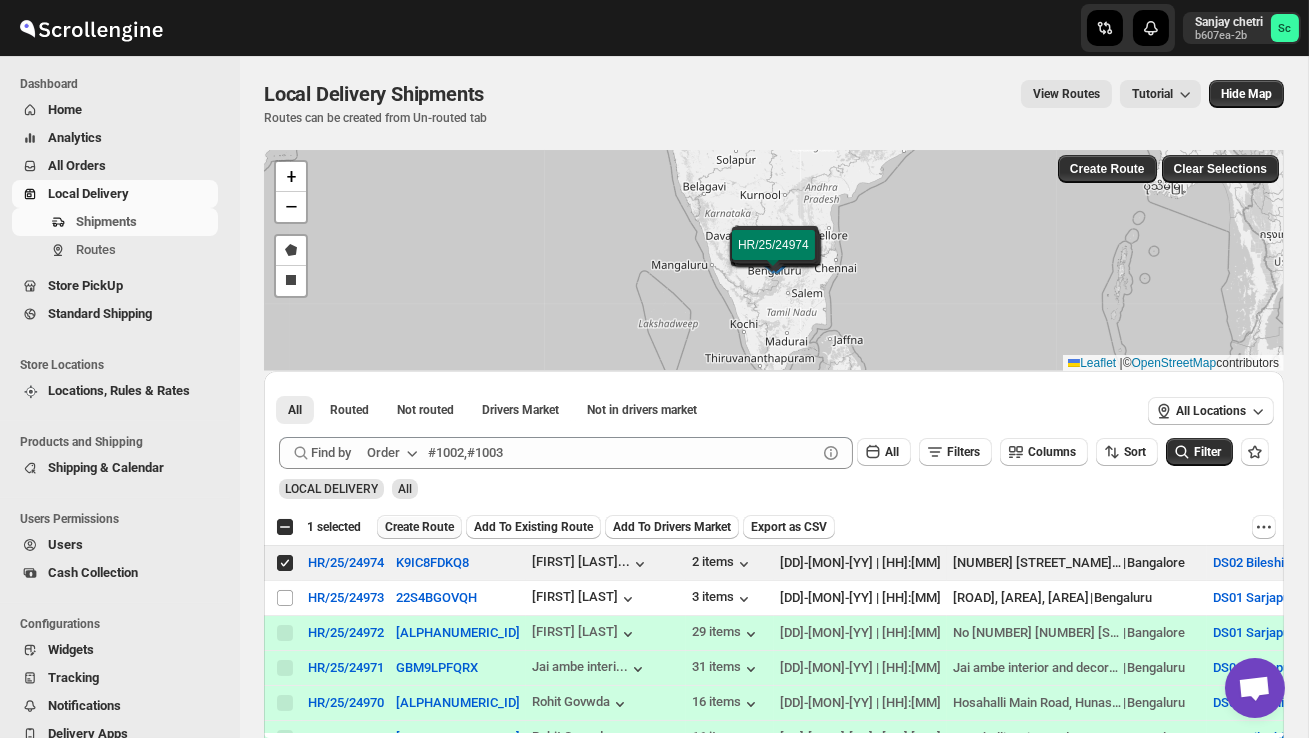 click on "Create Route" at bounding box center (419, 527) 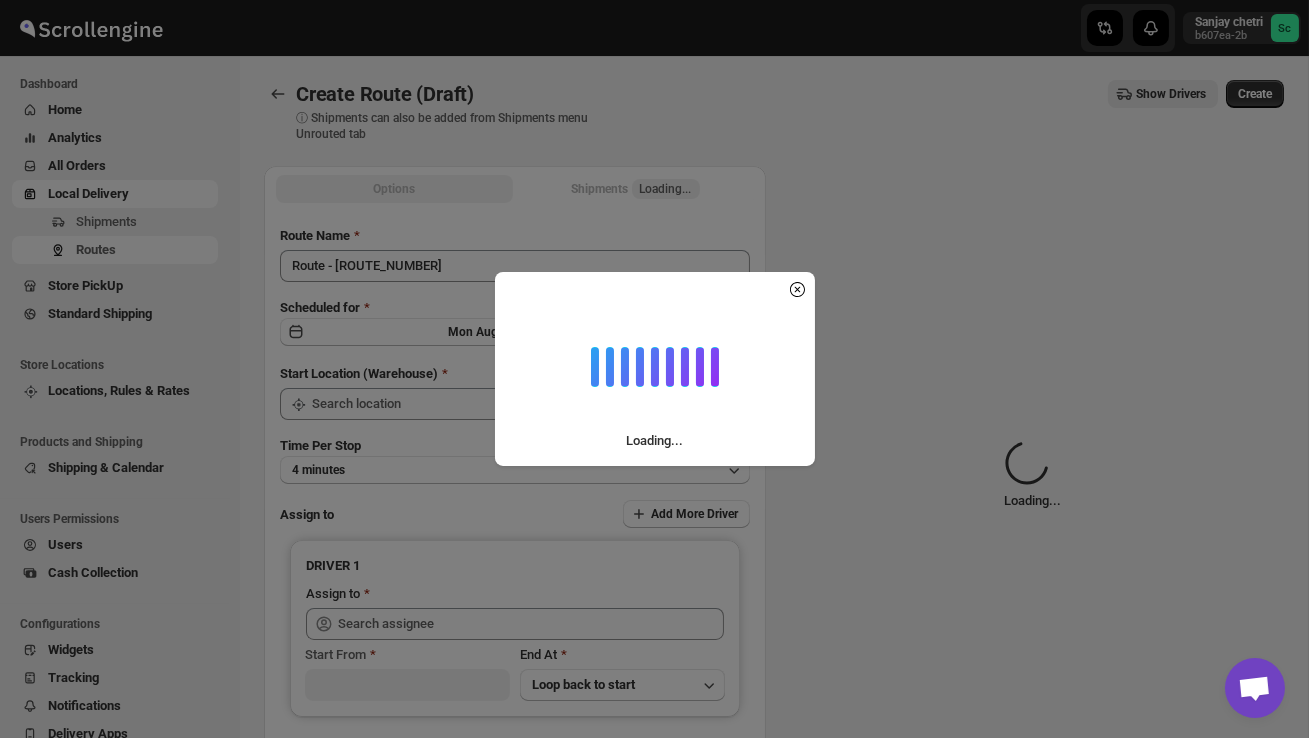 type on "DS02 Bileshivale" 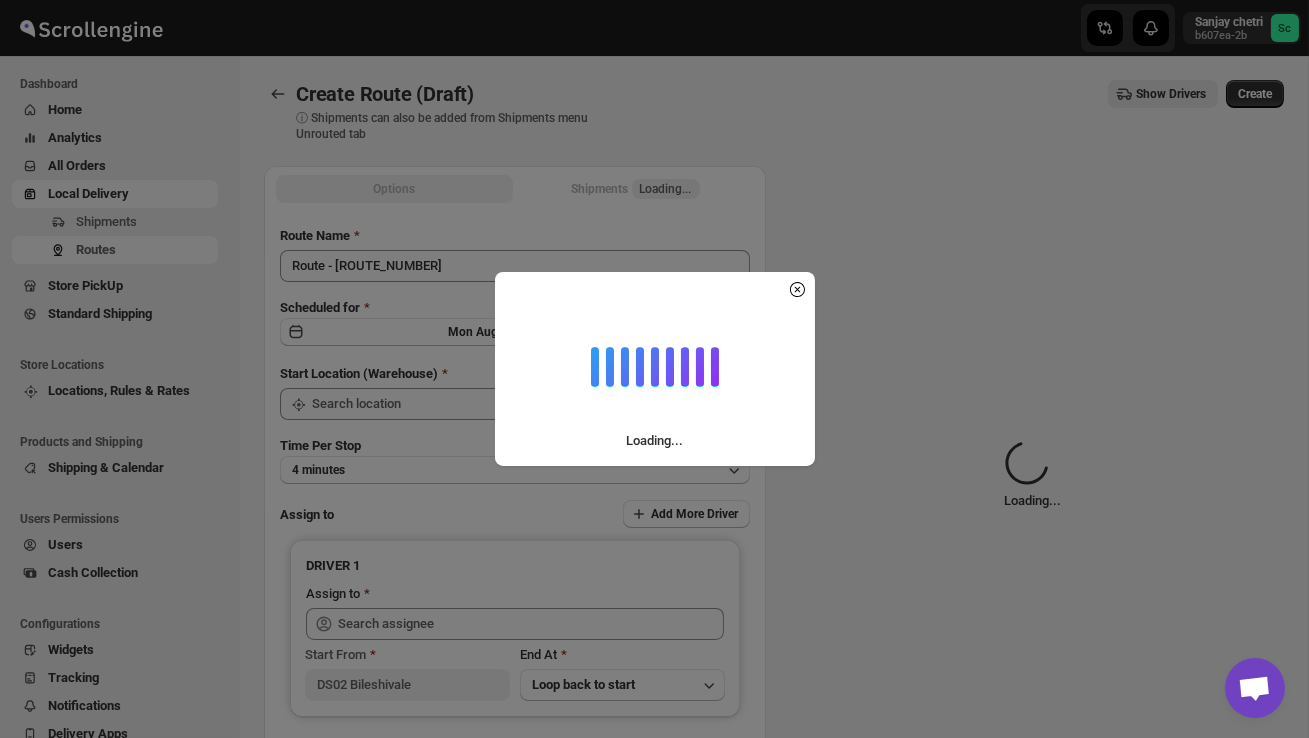 type on "DS02 Bileshivale" 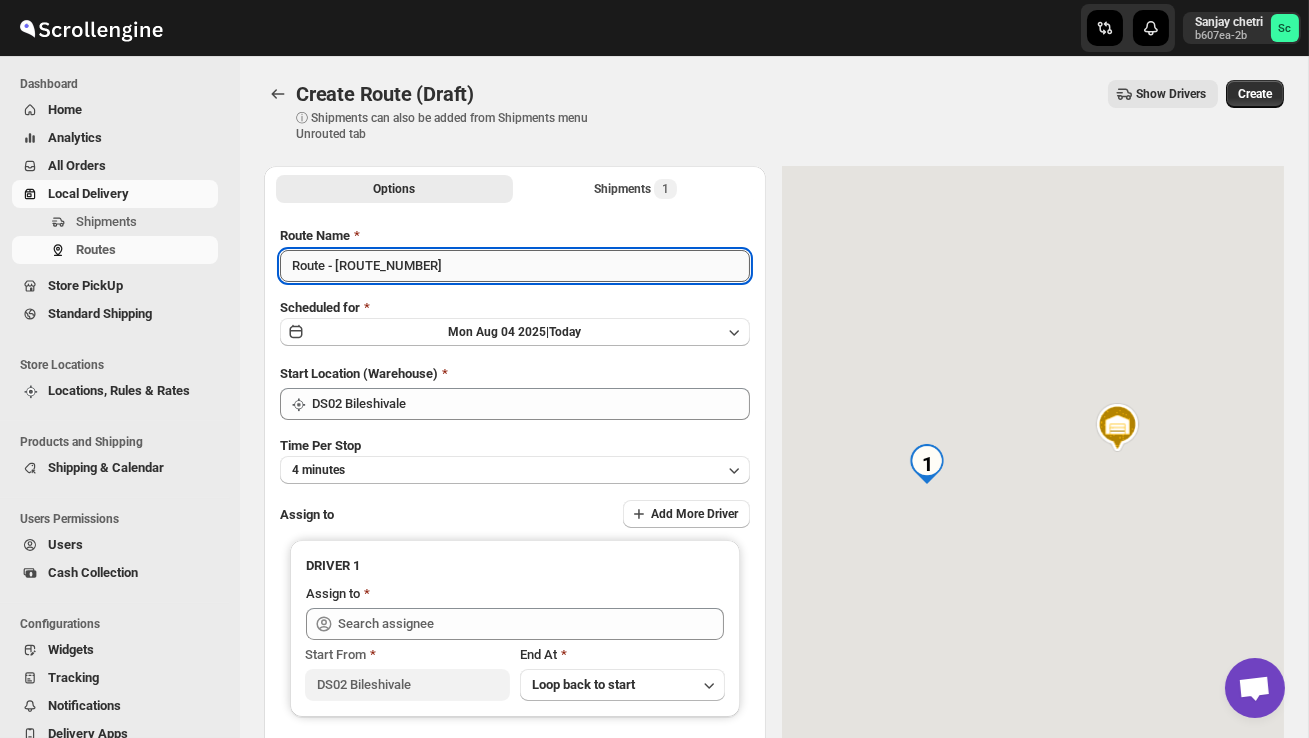 click on "Route - [ROUTE_NUMBER]" at bounding box center [515, 266] 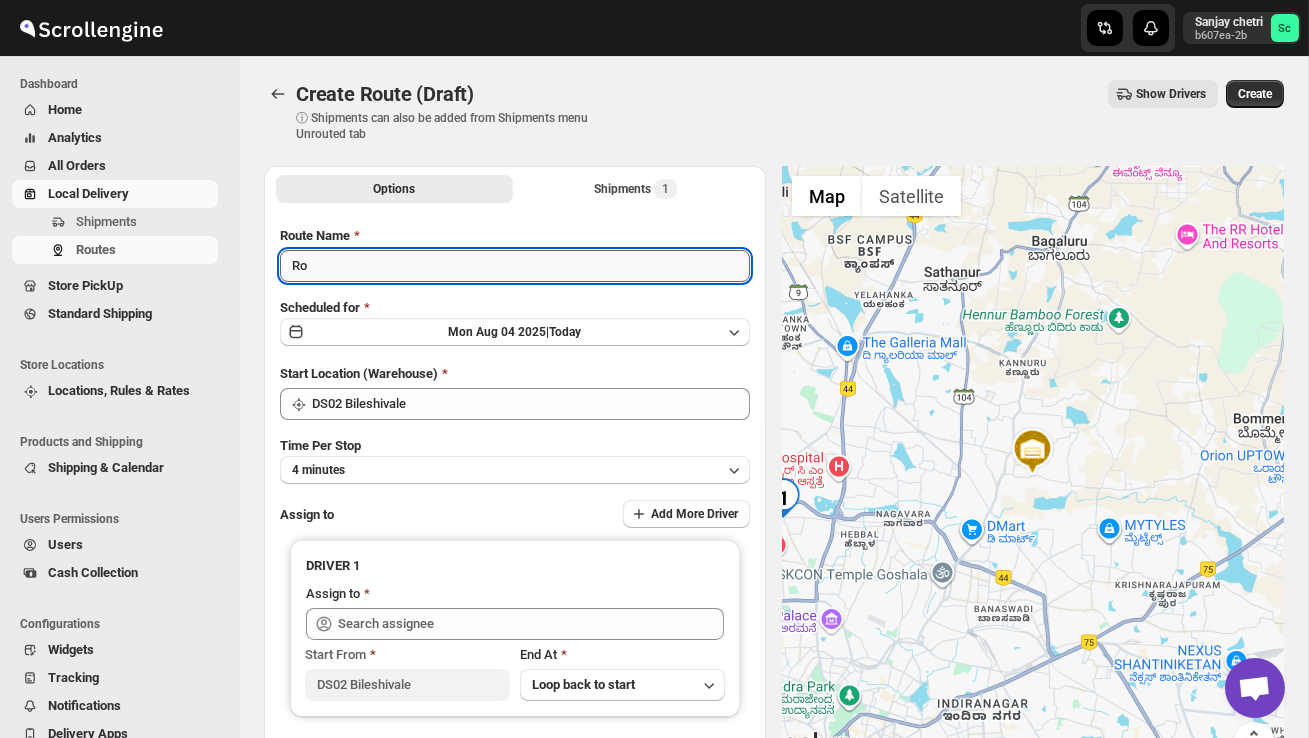type on "R" 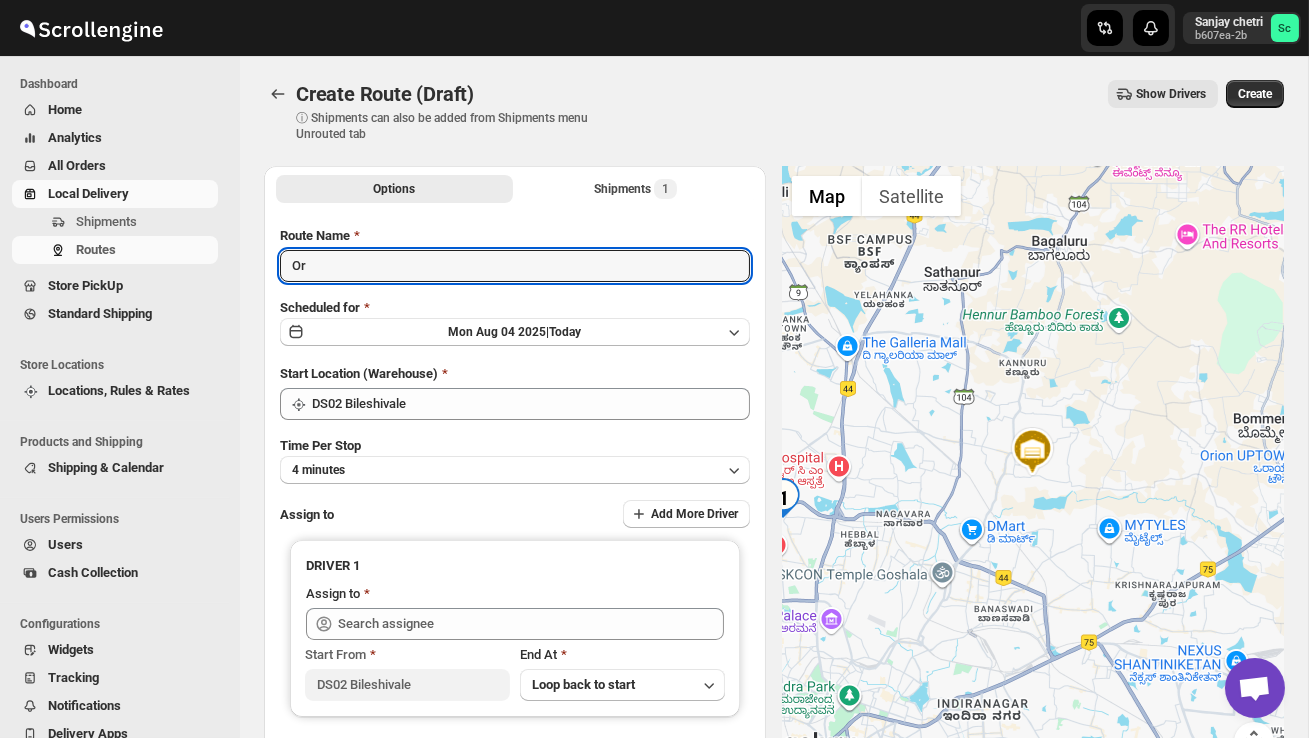 type on "O" 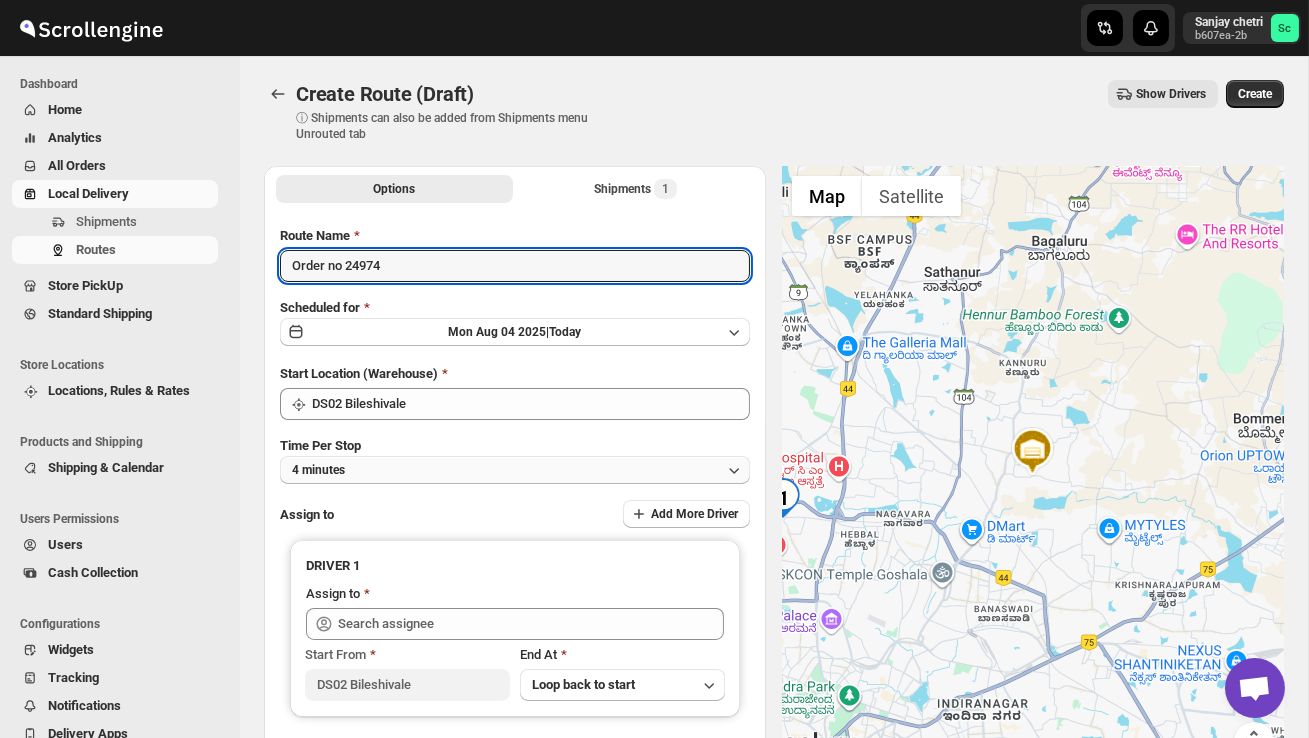 type on "Order no 24974" 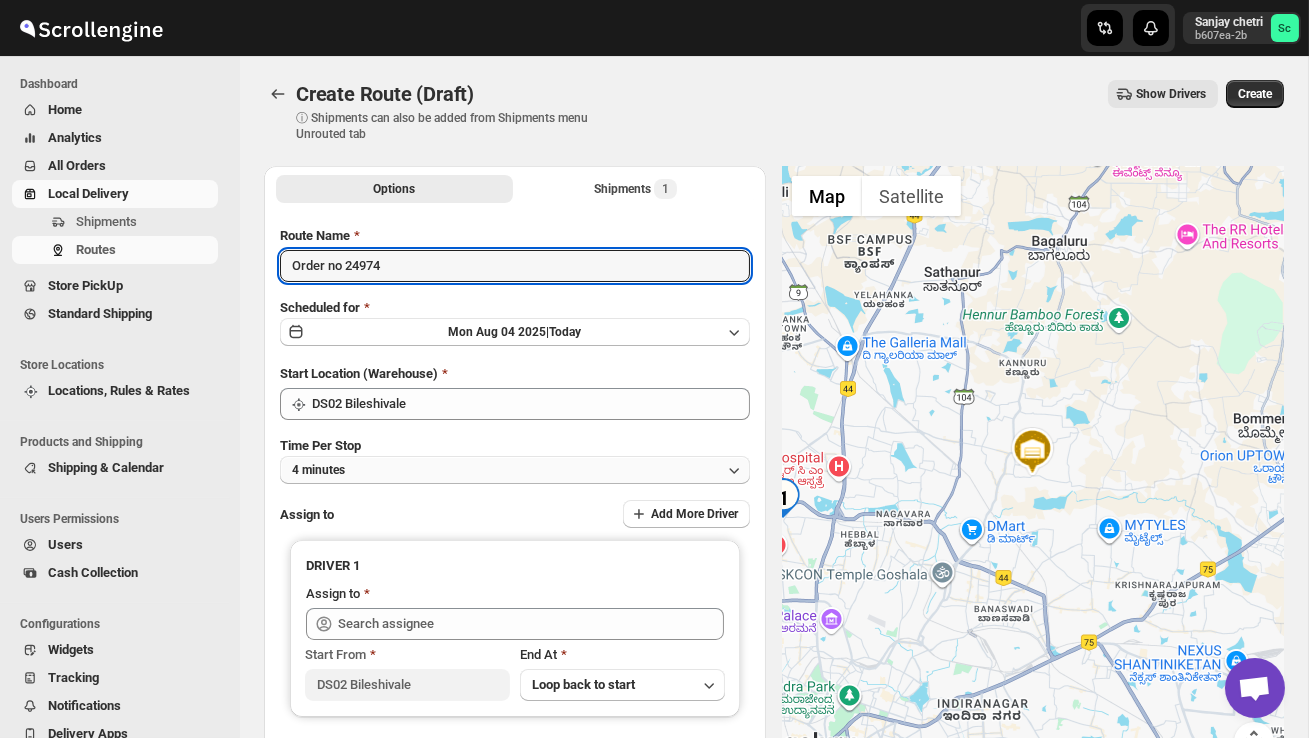 click on "4 minutes" at bounding box center (515, 470) 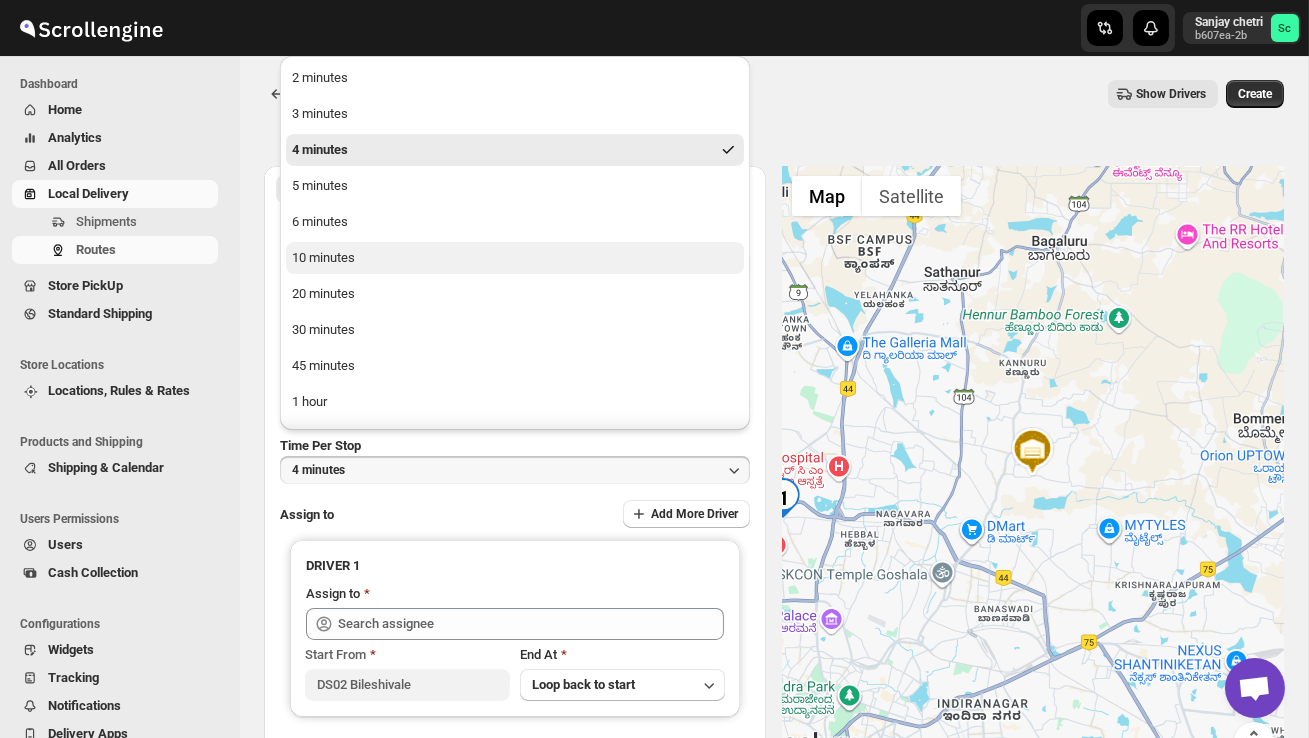 click on "10 minutes" at bounding box center (515, 258) 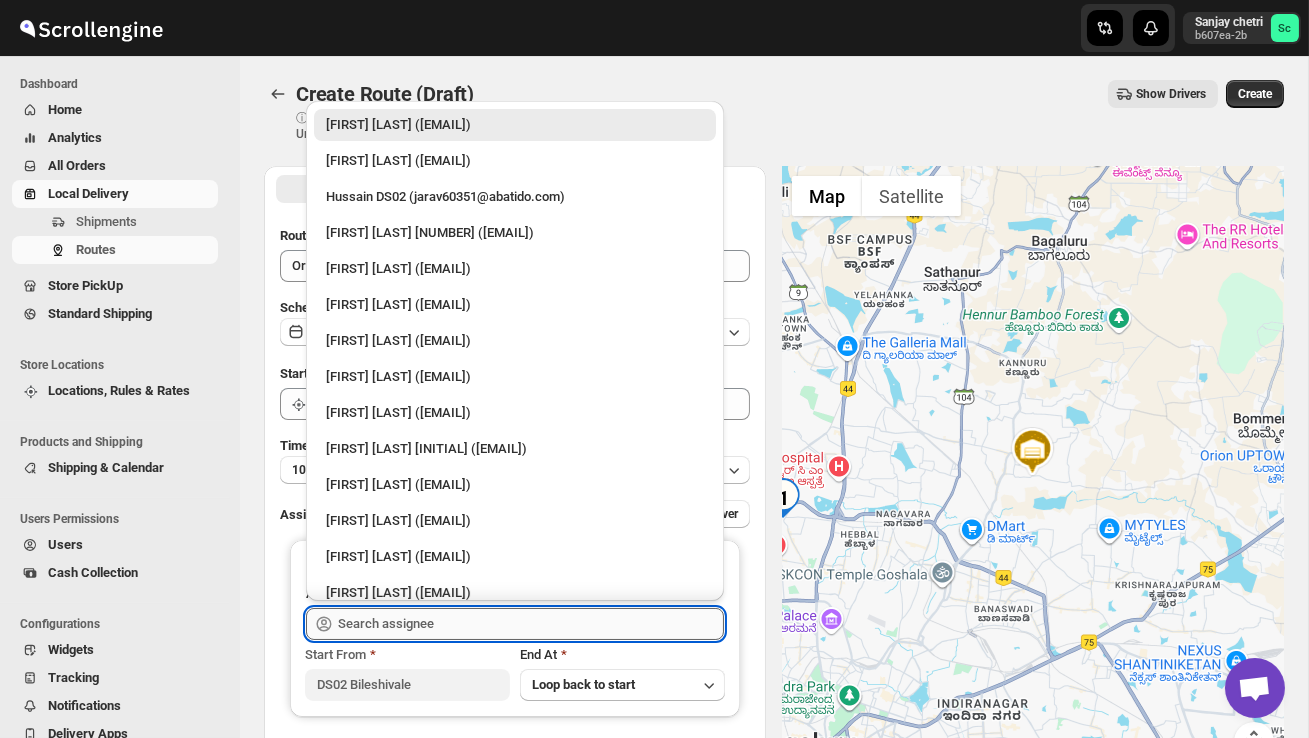 click at bounding box center [531, 624] 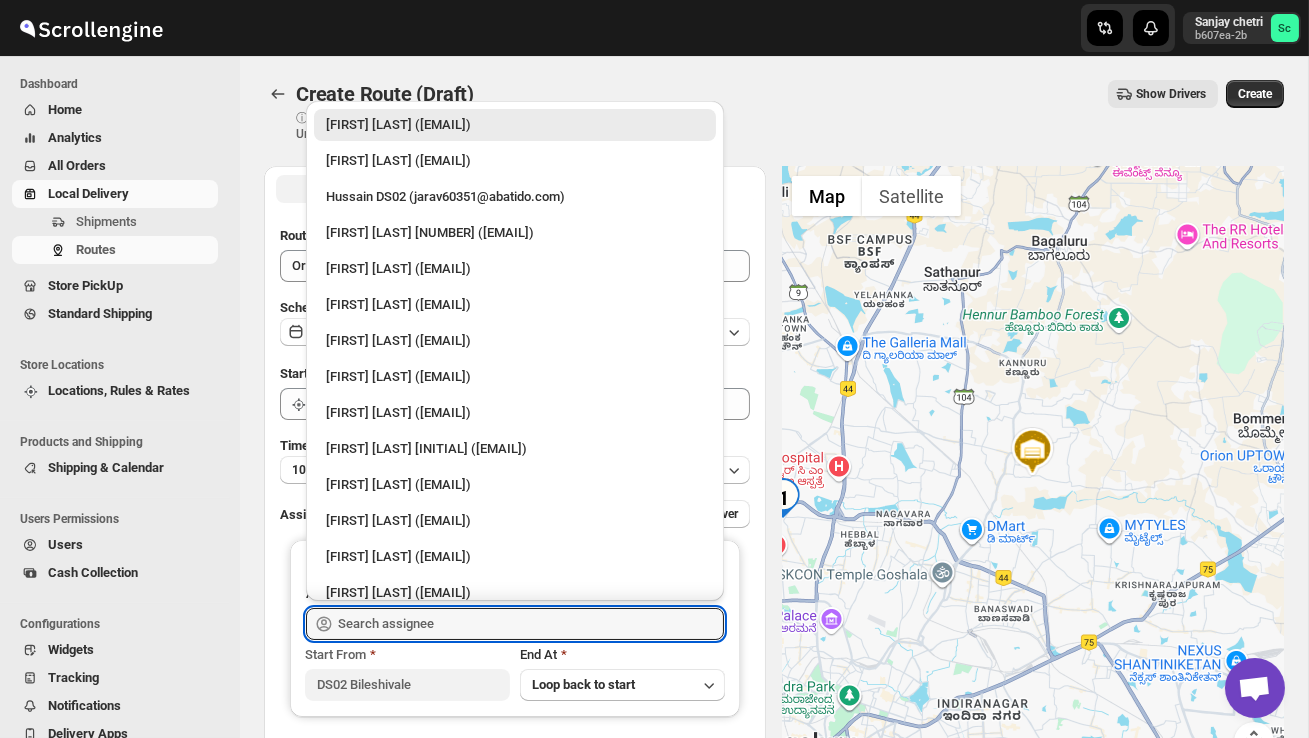 click on "Hussain DS02 (jarav60351@abatido.com)" at bounding box center (515, 197) 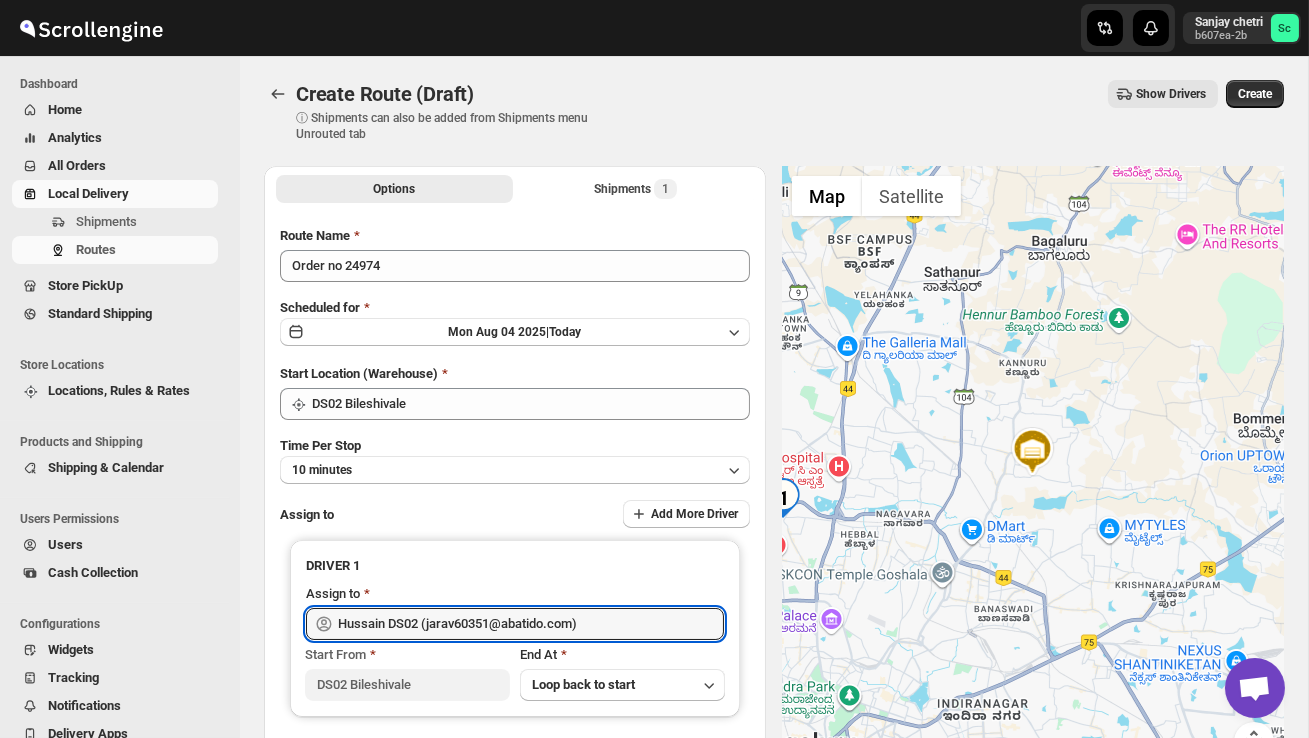 click on "Create" at bounding box center (1255, 94) 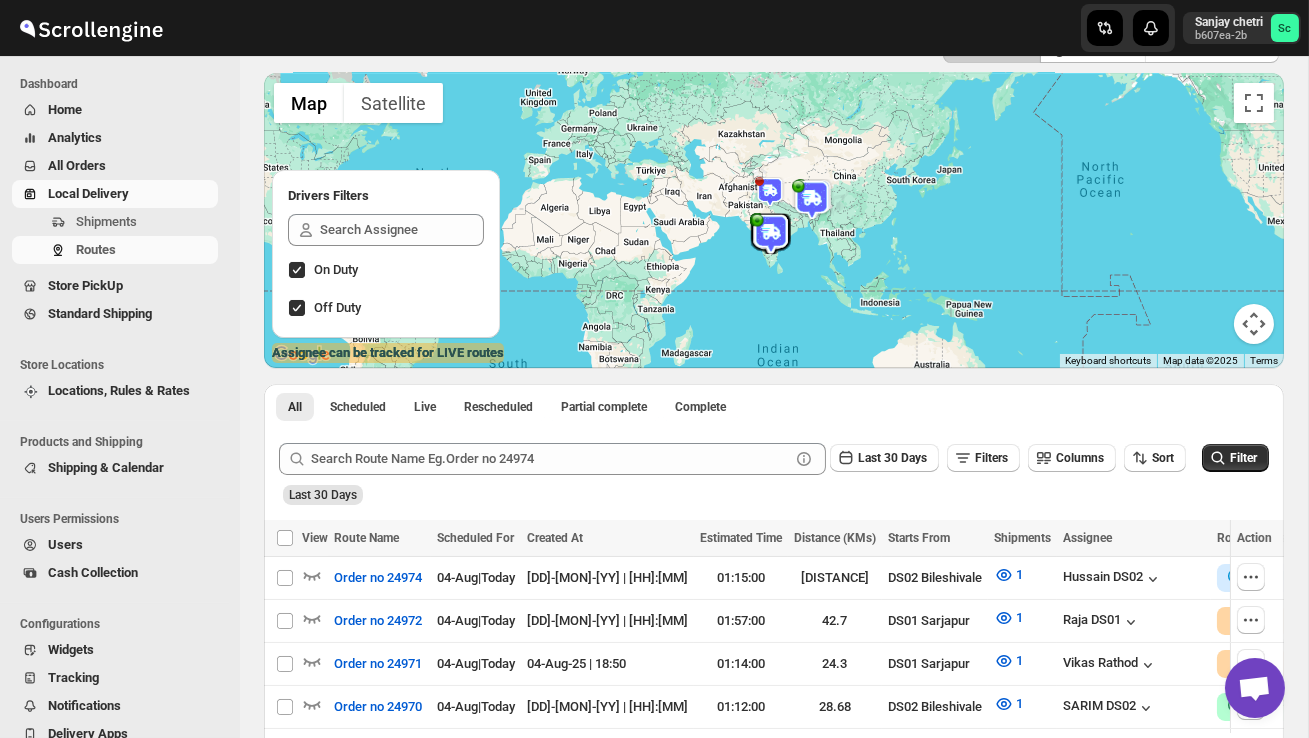 scroll, scrollTop: 188, scrollLeft: 0, axis: vertical 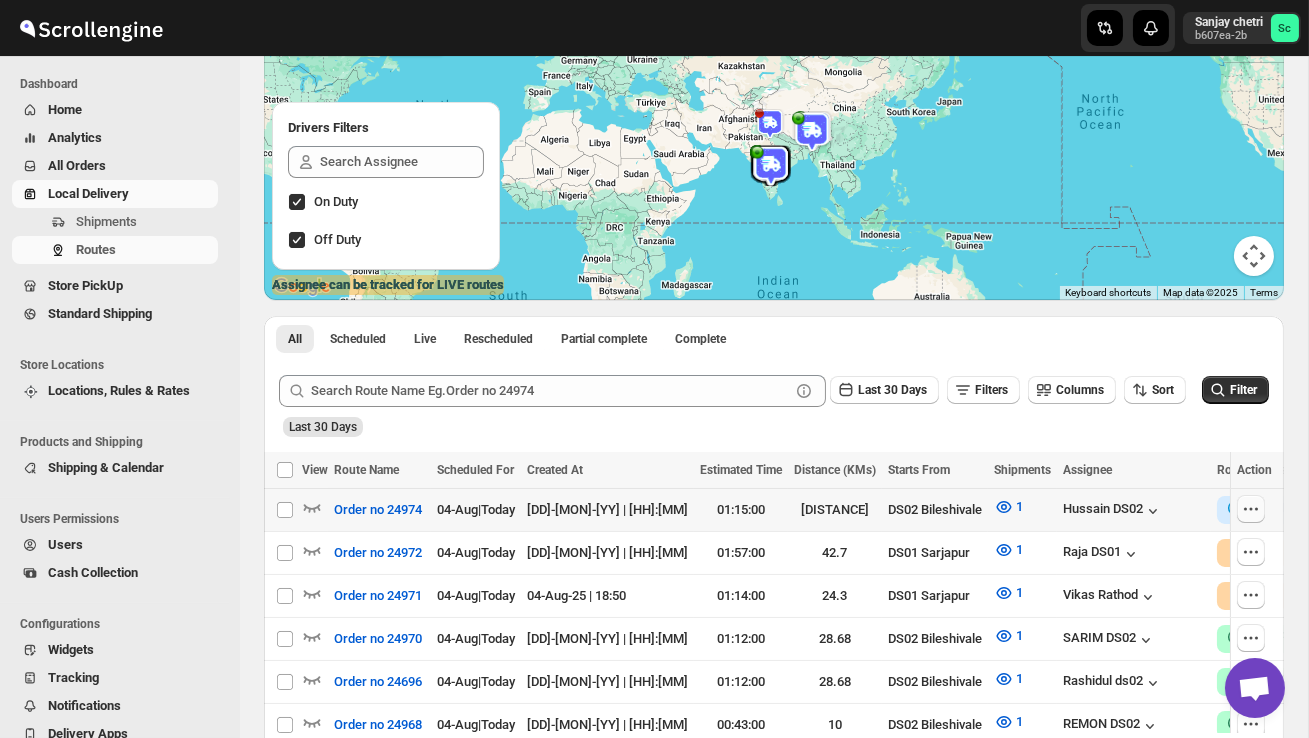 click 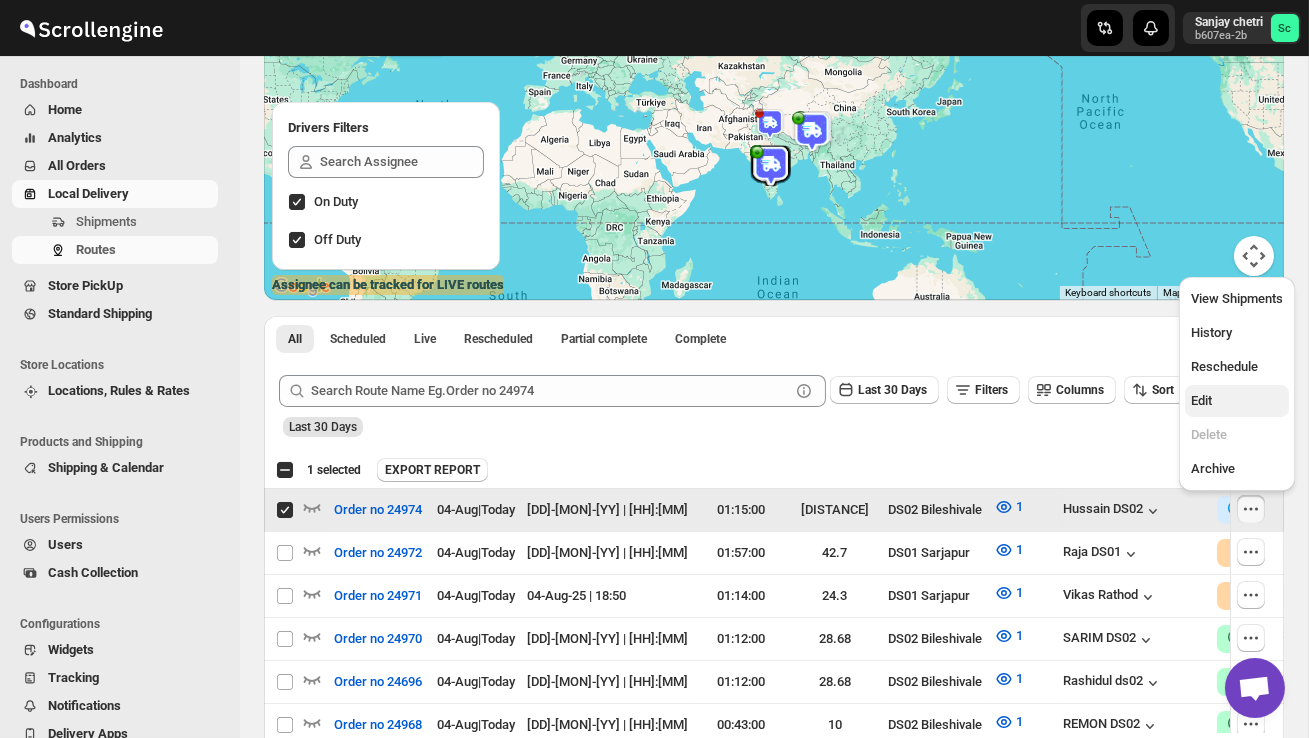 click on "Edit" at bounding box center (1237, 401) 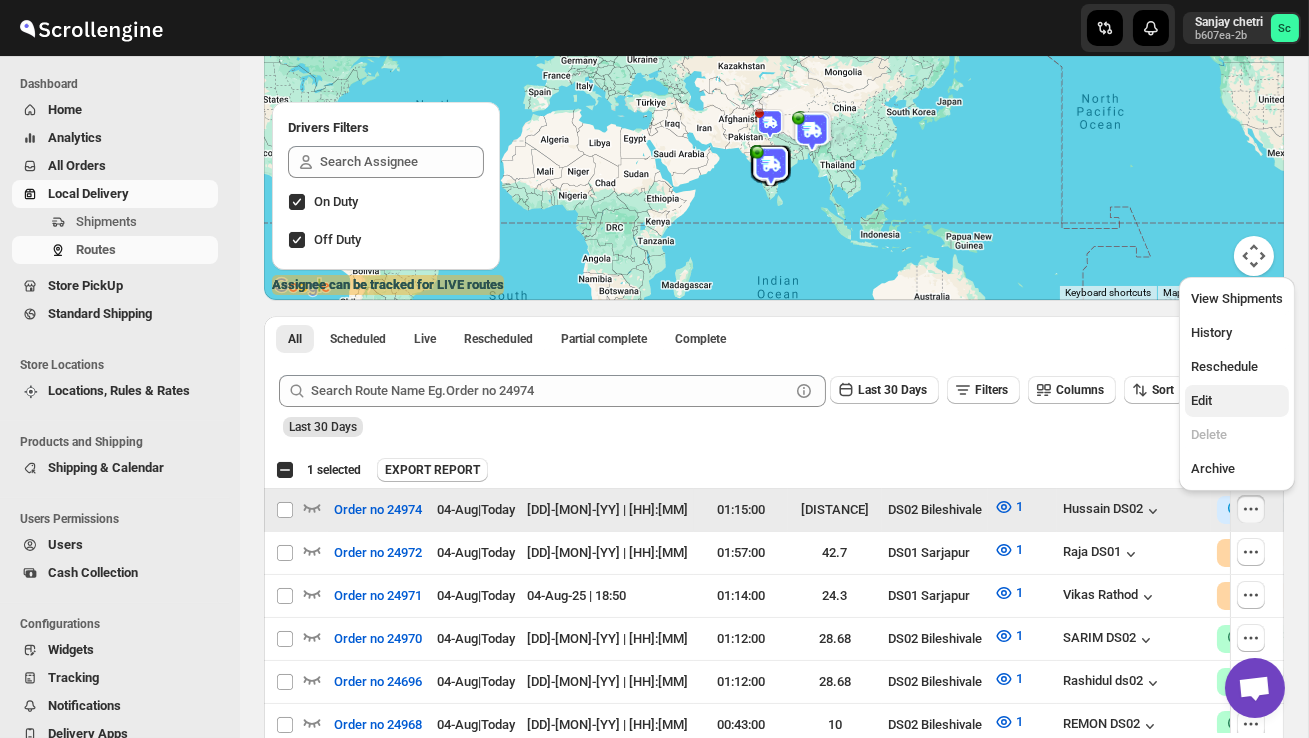 checkbox on "false" 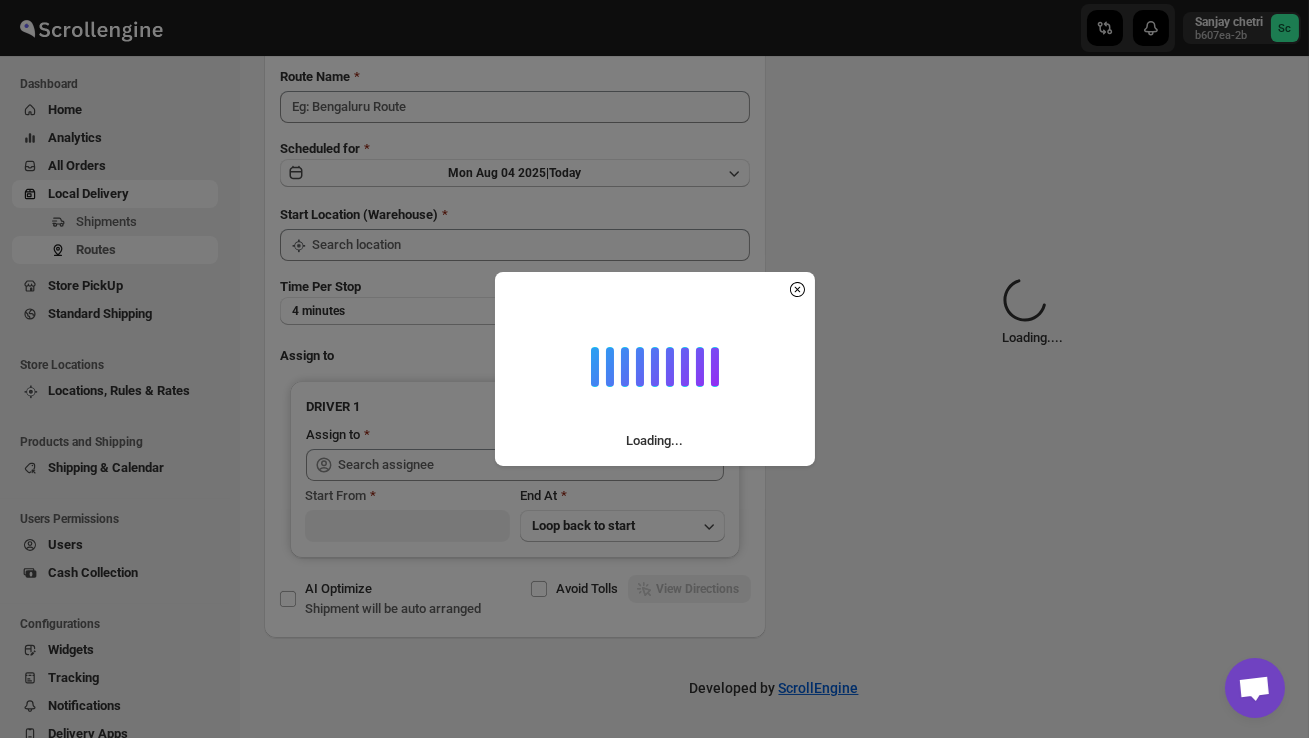 scroll, scrollTop: 0, scrollLeft: 0, axis: both 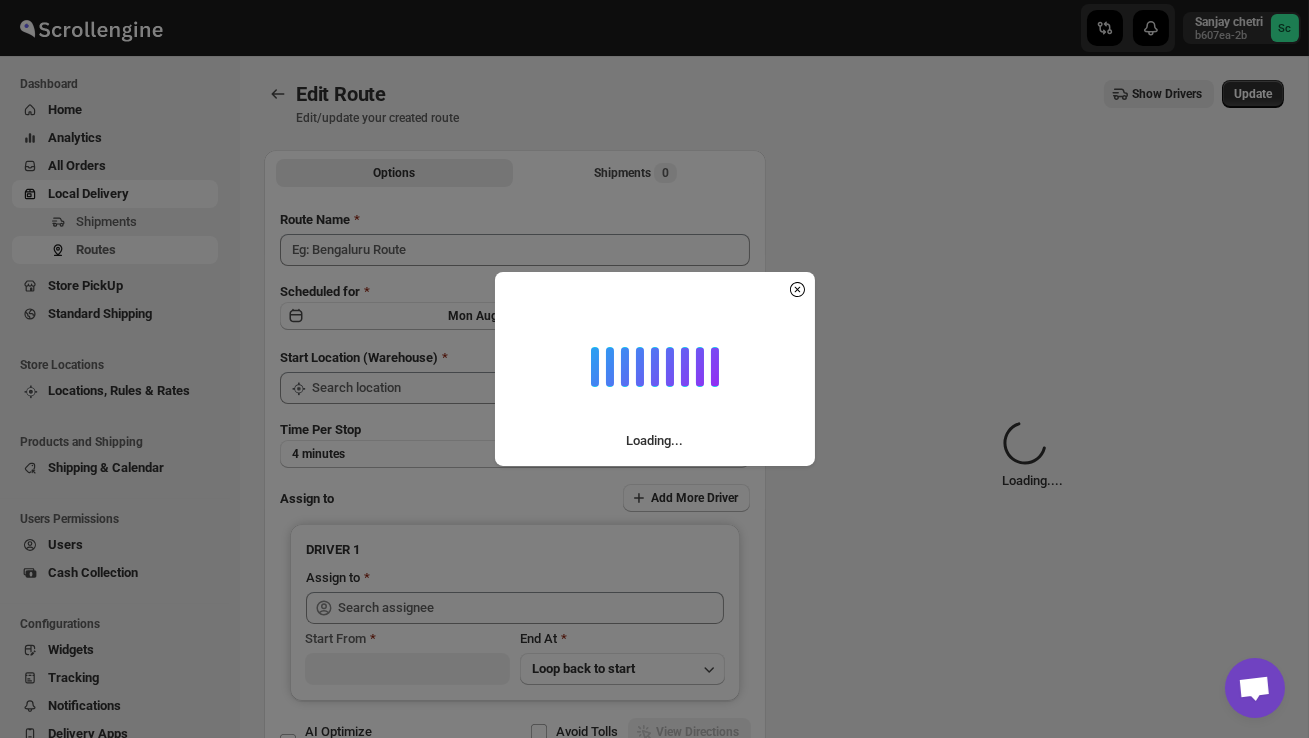 type on "Order no 24974" 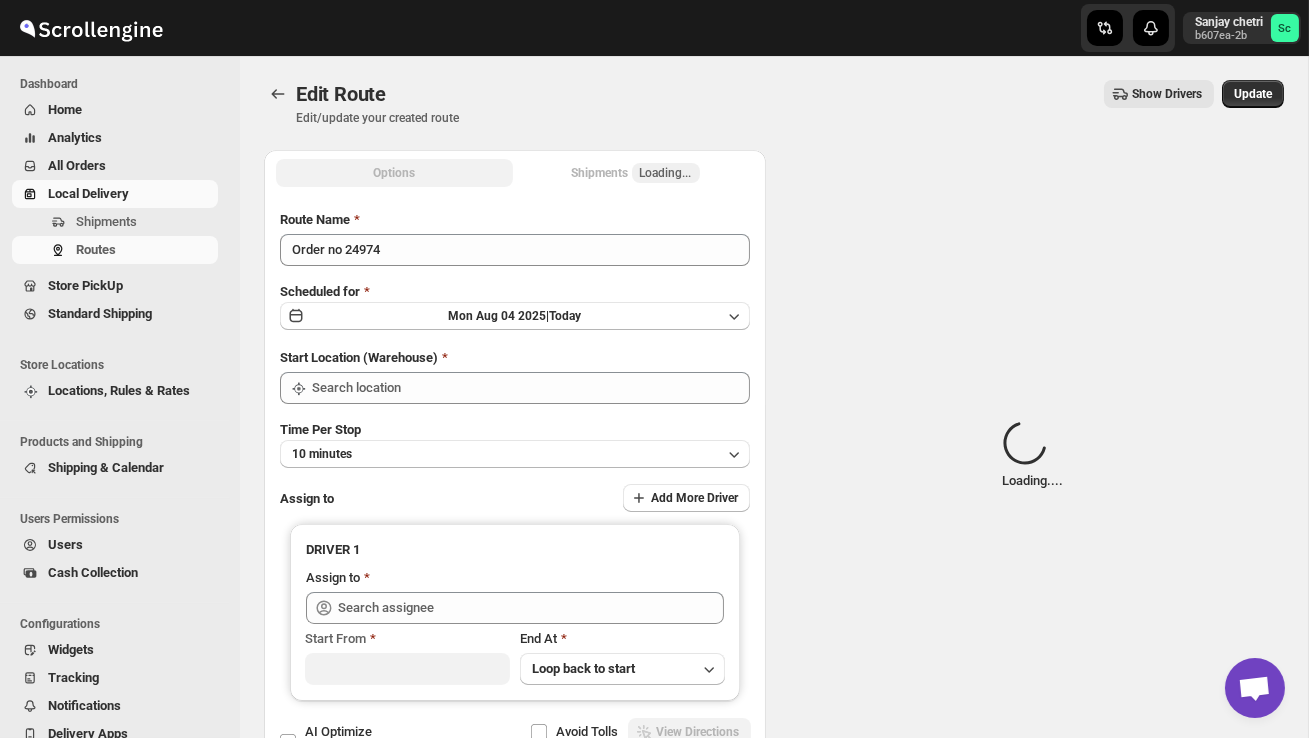 type on "DS02 Bileshivale" 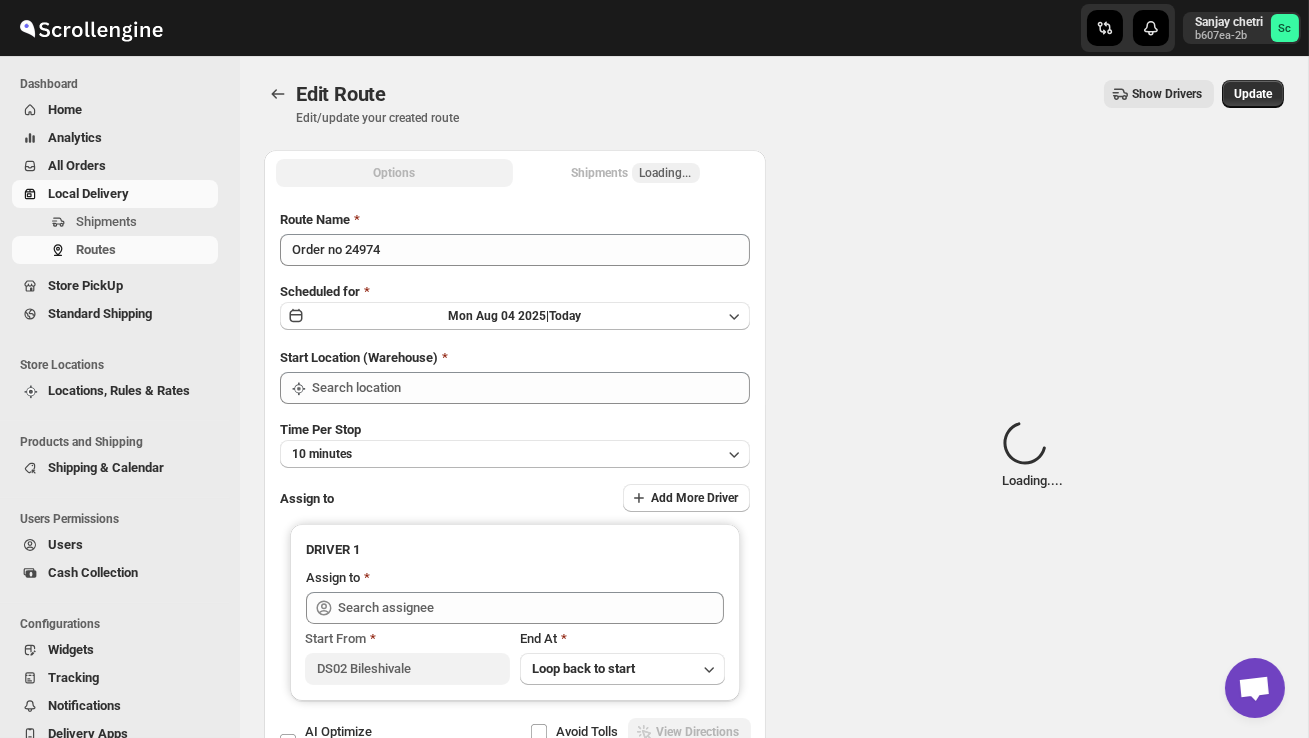 type on "DS02 Bileshivale" 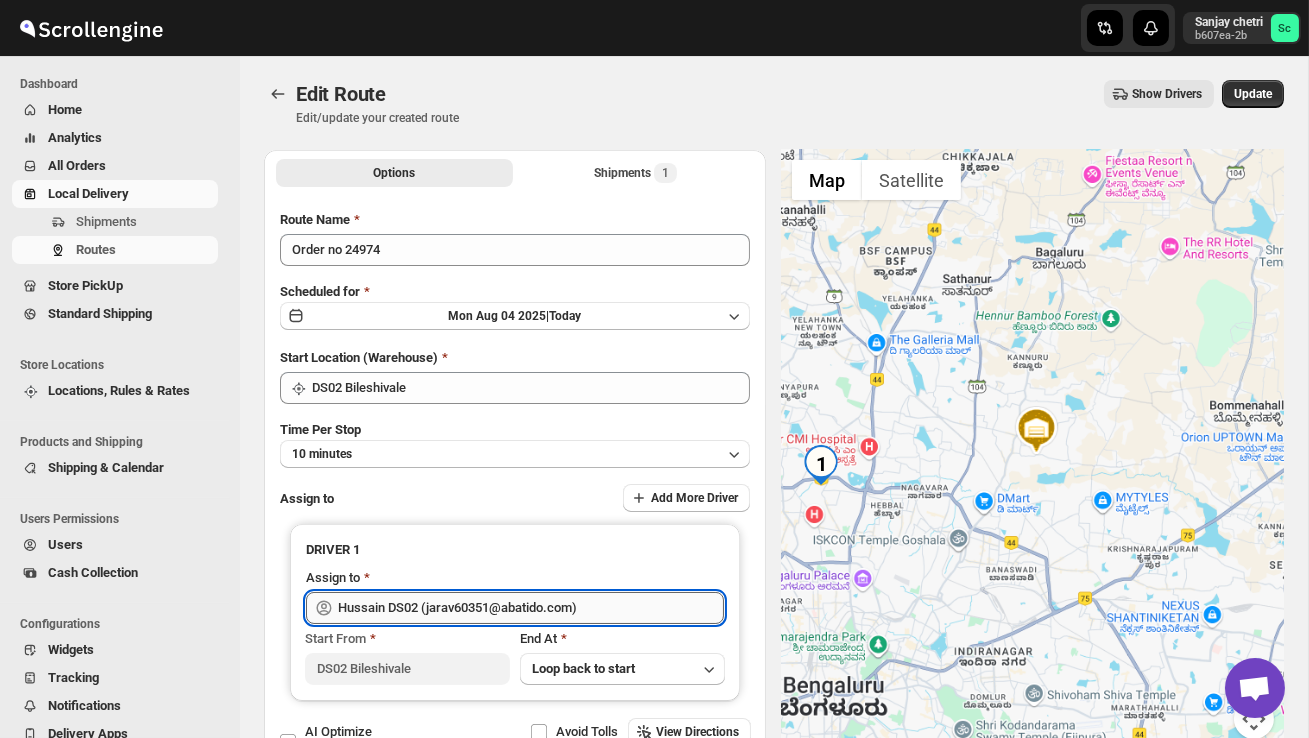 click on "Hussain DS02 (jarav60351@abatido.com)" at bounding box center (531, 608) 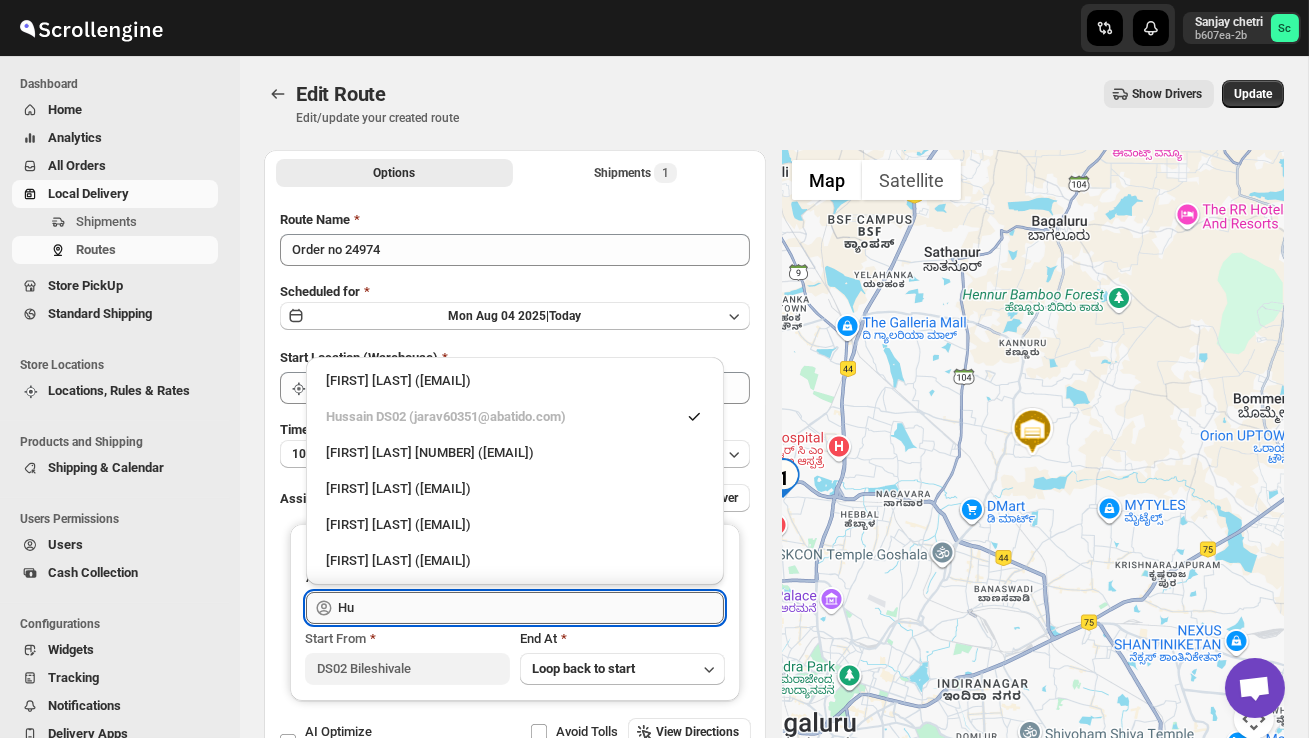 type on "H" 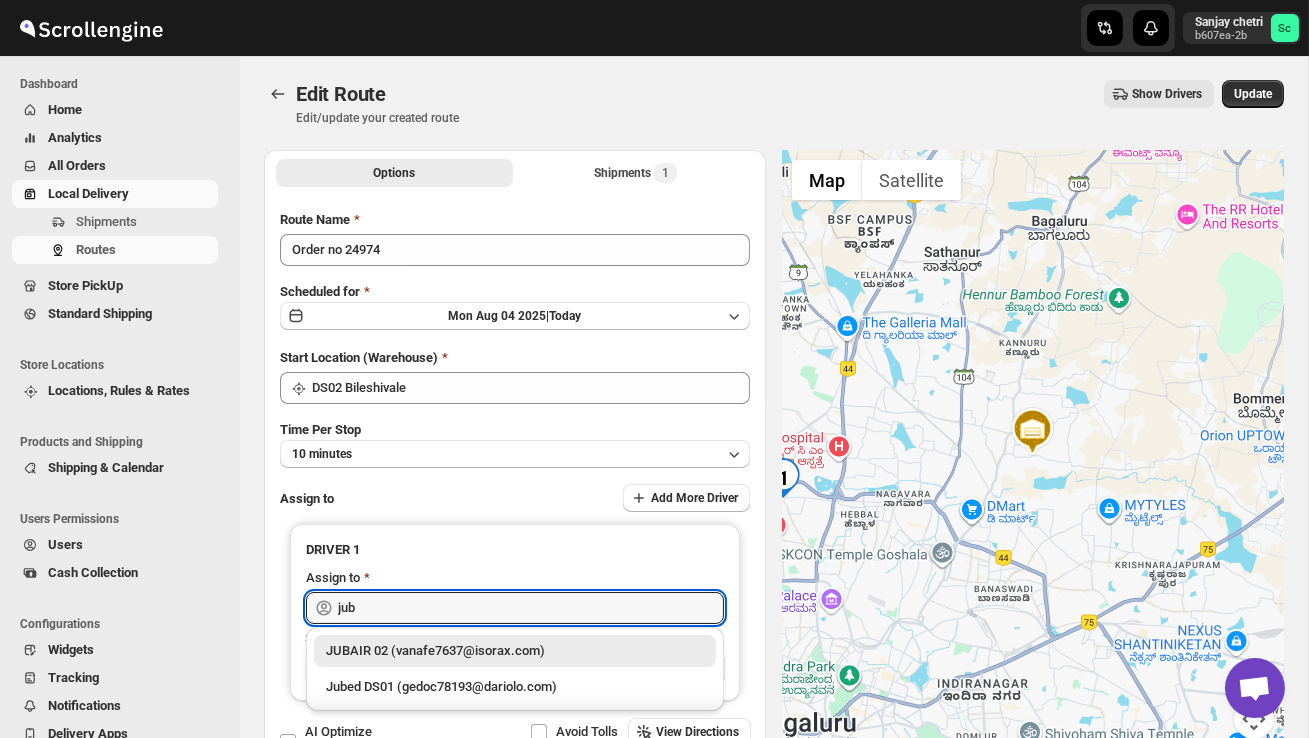 click on "JUBAIR  02 (vanafe7637@isorax.com)" at bounding box center [515, 651] 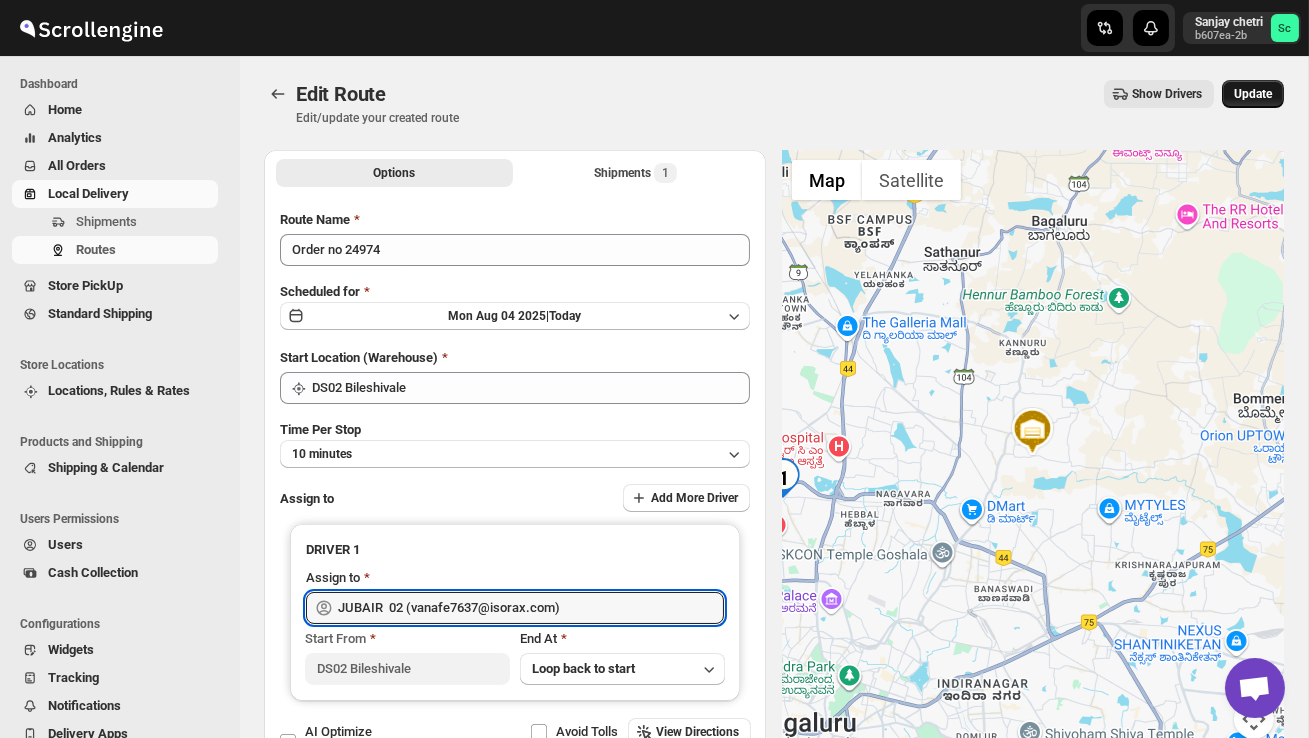 type on "JUBAIR  02 (vanafe7637@isorax.com)" 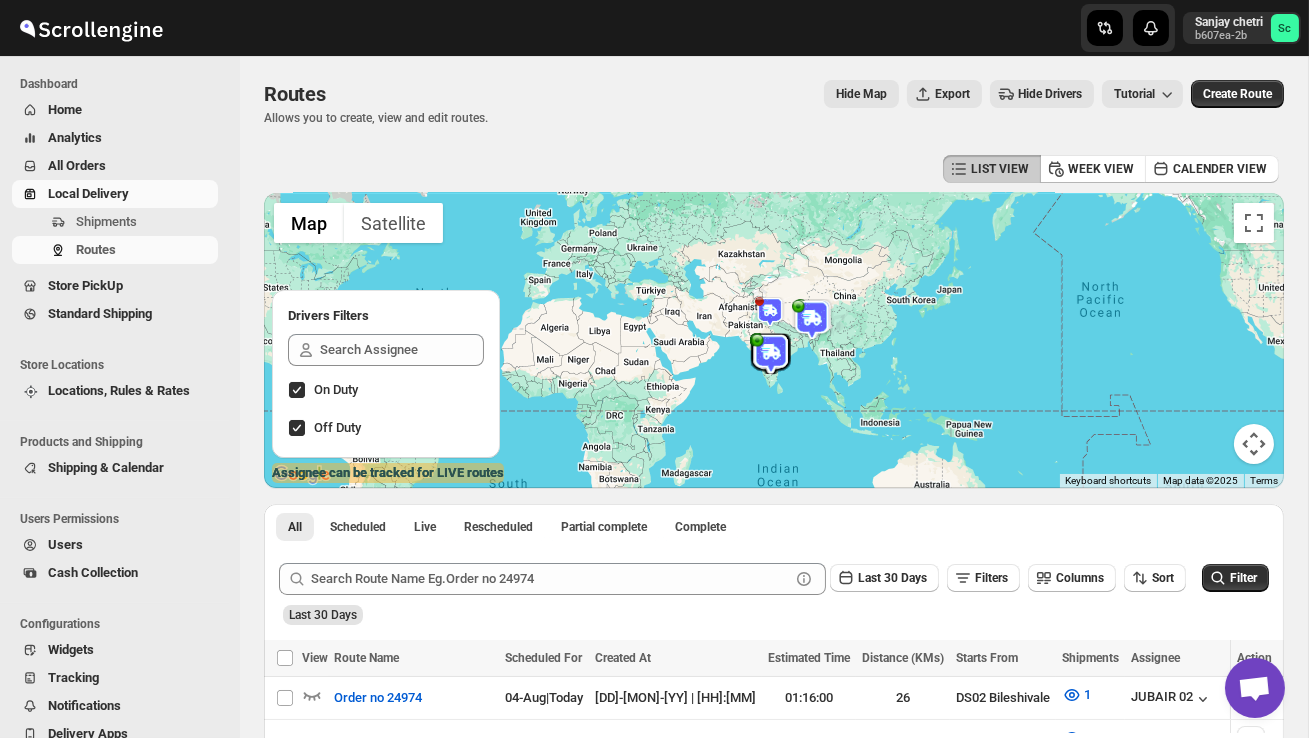 click on "Users" at bounding box center [131, 545] 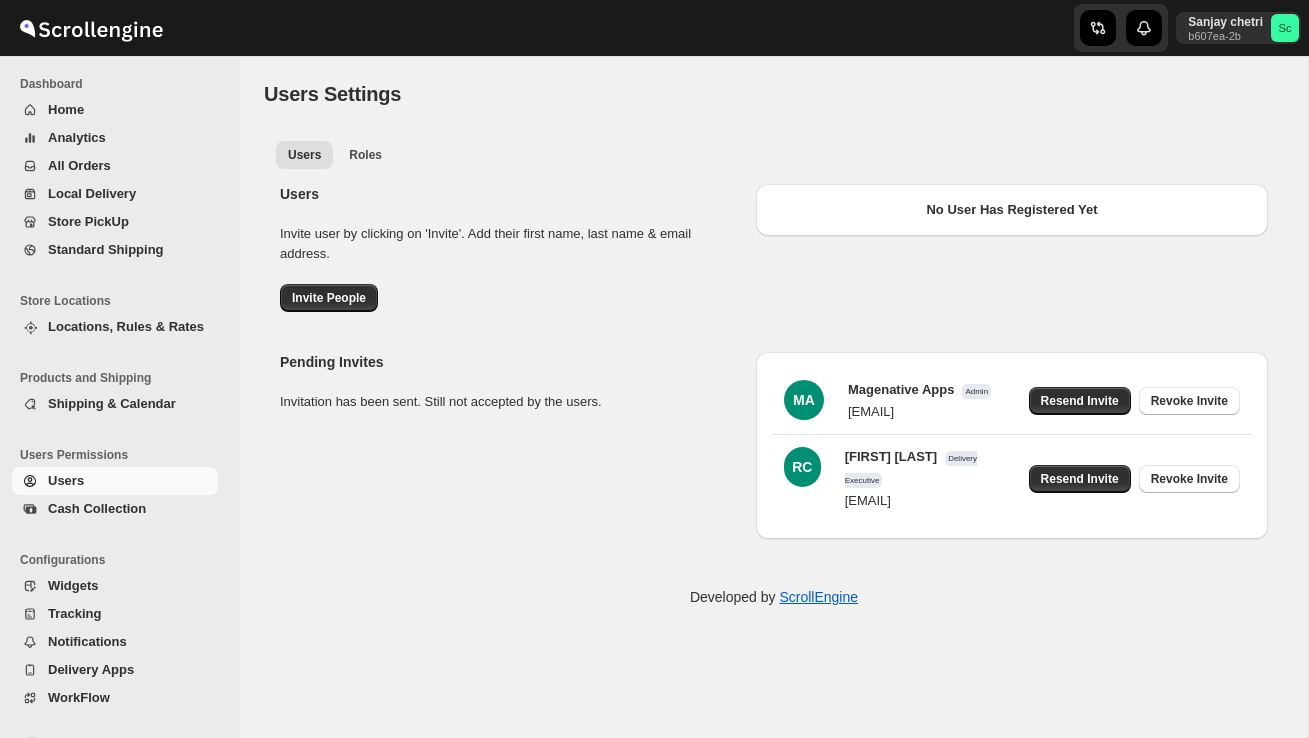 scroll, scrollTop: 0, scrollLeft: 0, axis: both 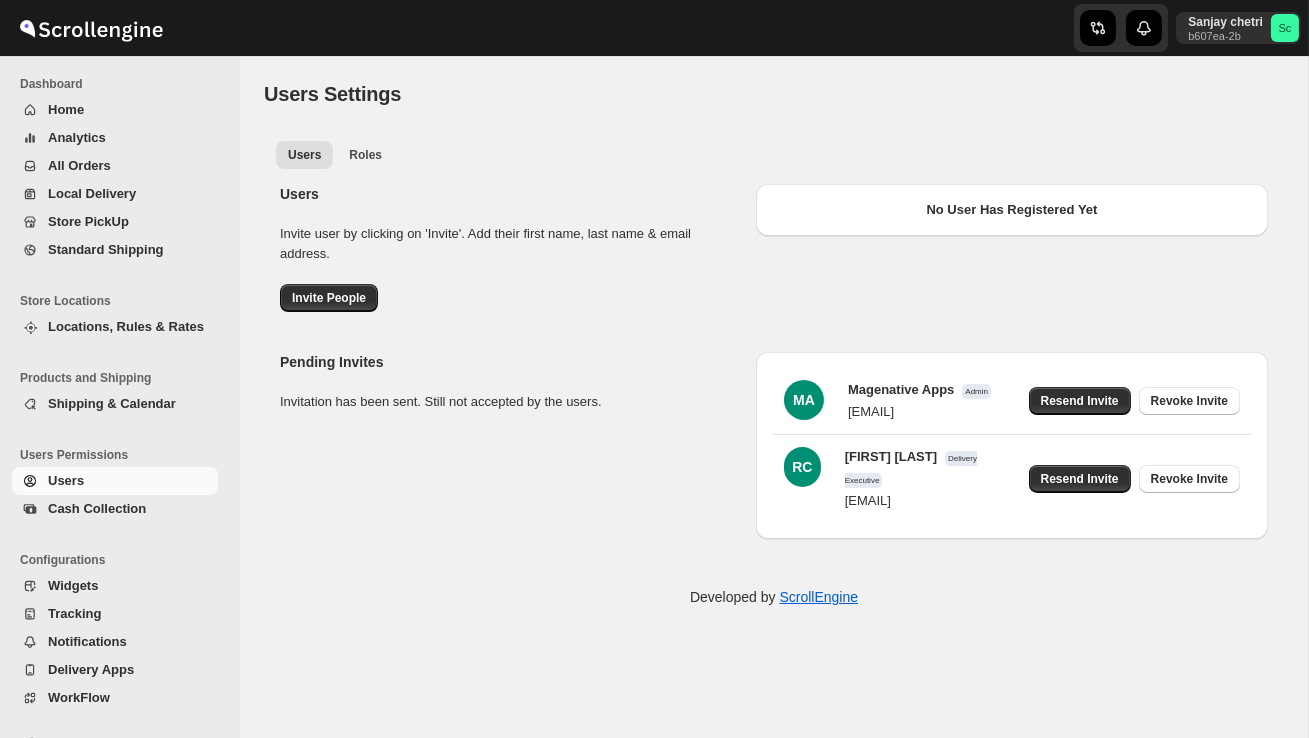 select on "637b767fbaab0276b10c91d8" 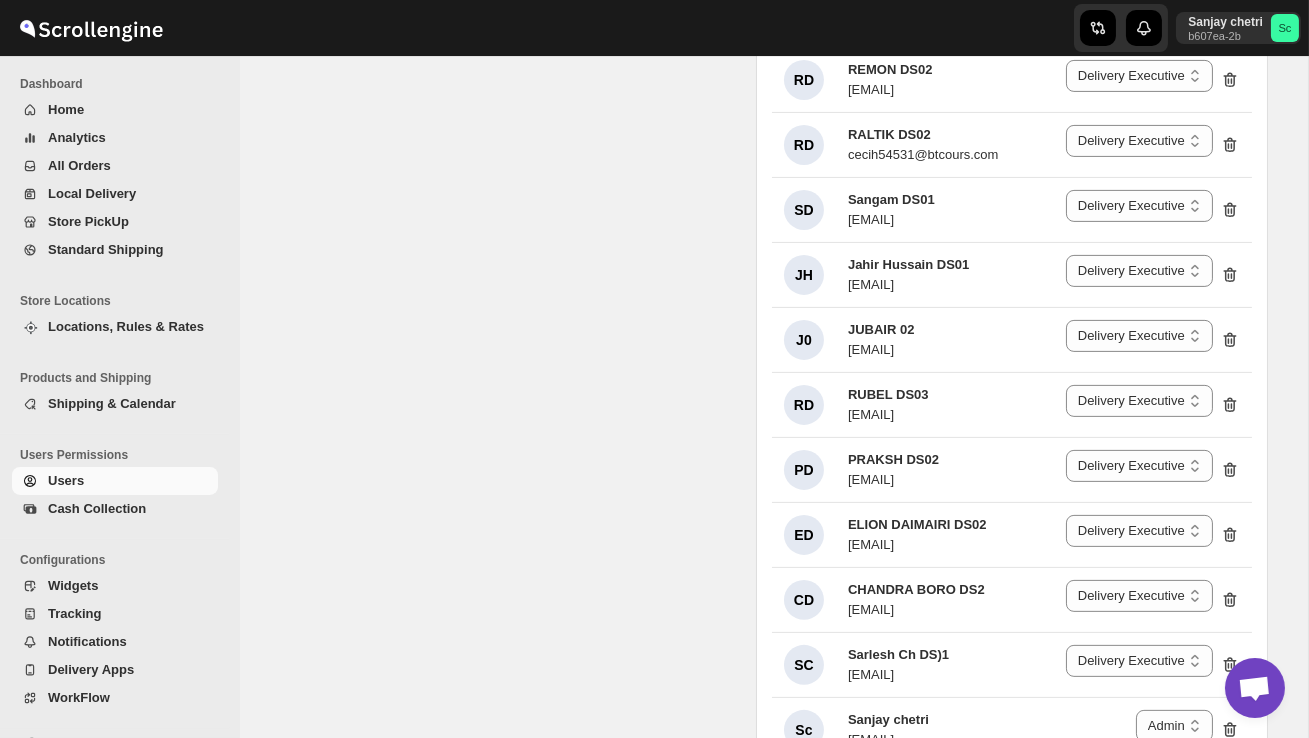 scroll, scrollTop: 1202, scrollLeft: 0, axis: vertical 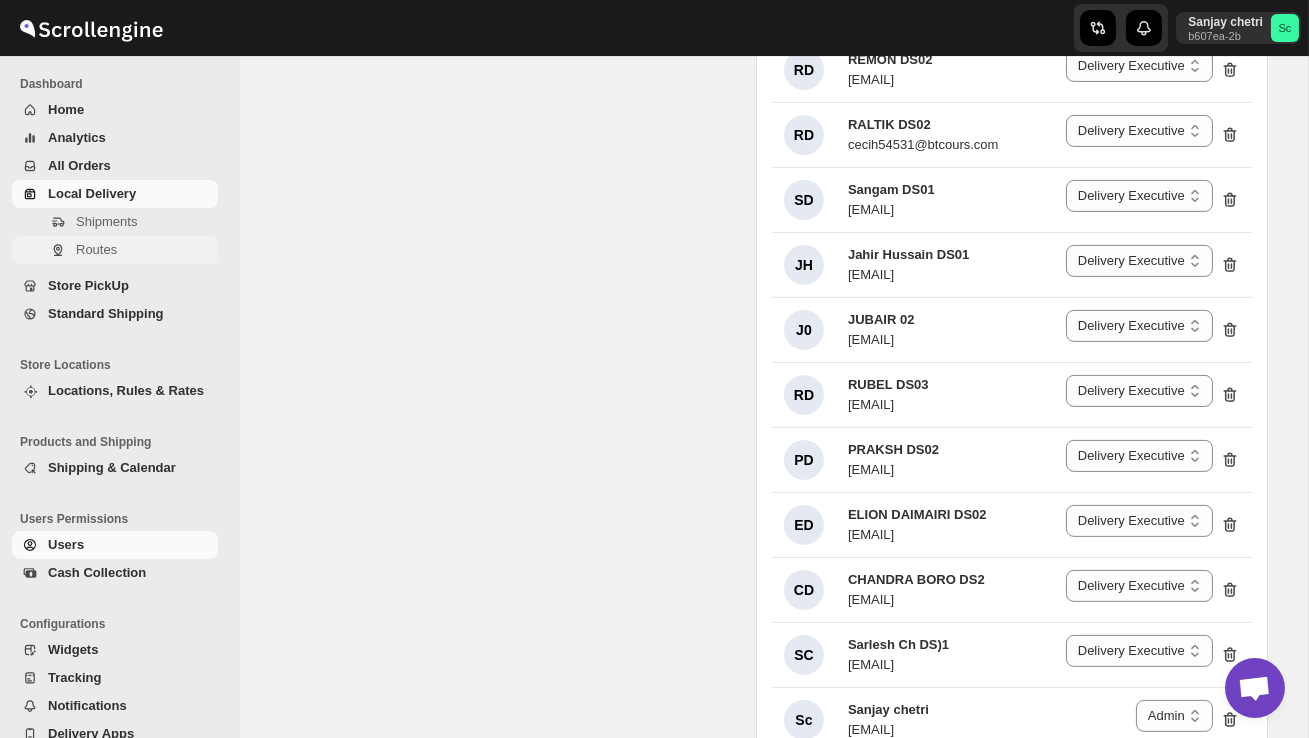 click on "Routes" at bounding box center [96, 249] 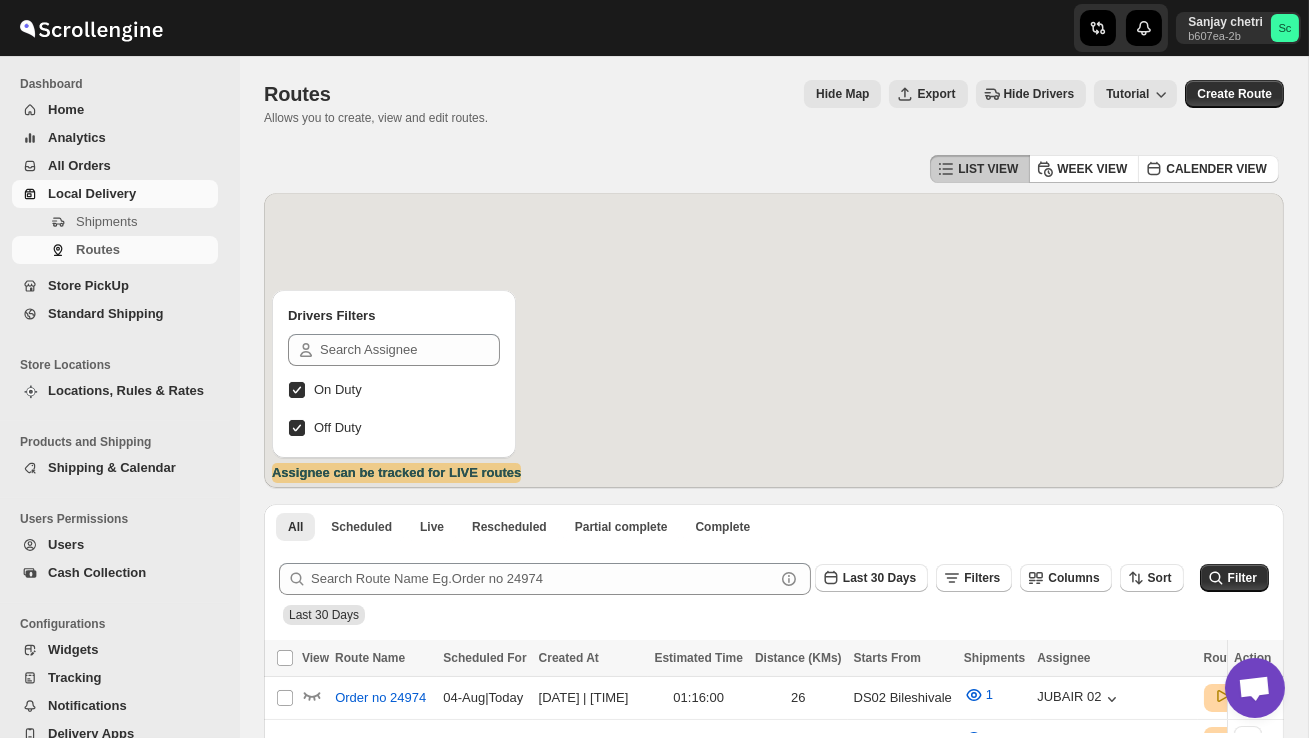 scroll, scrollTop: 200, scrollLeft: 0, axis: vertical 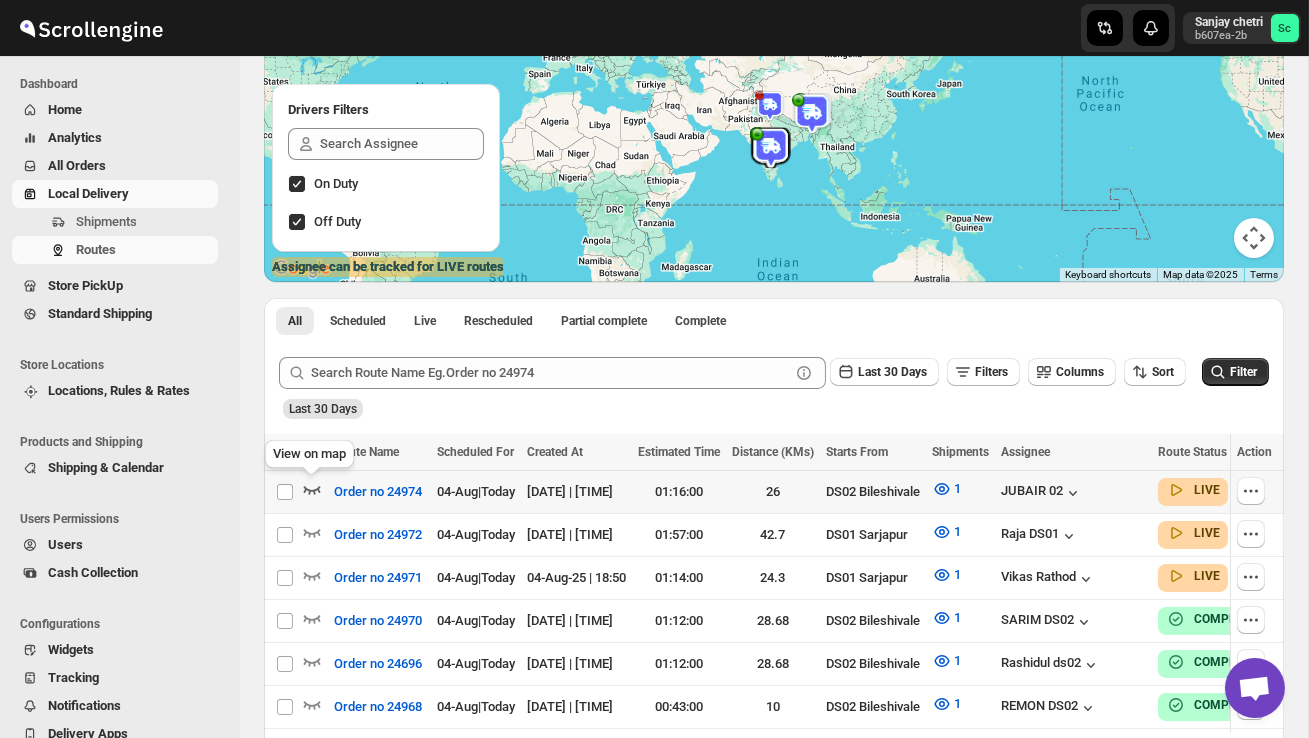 click 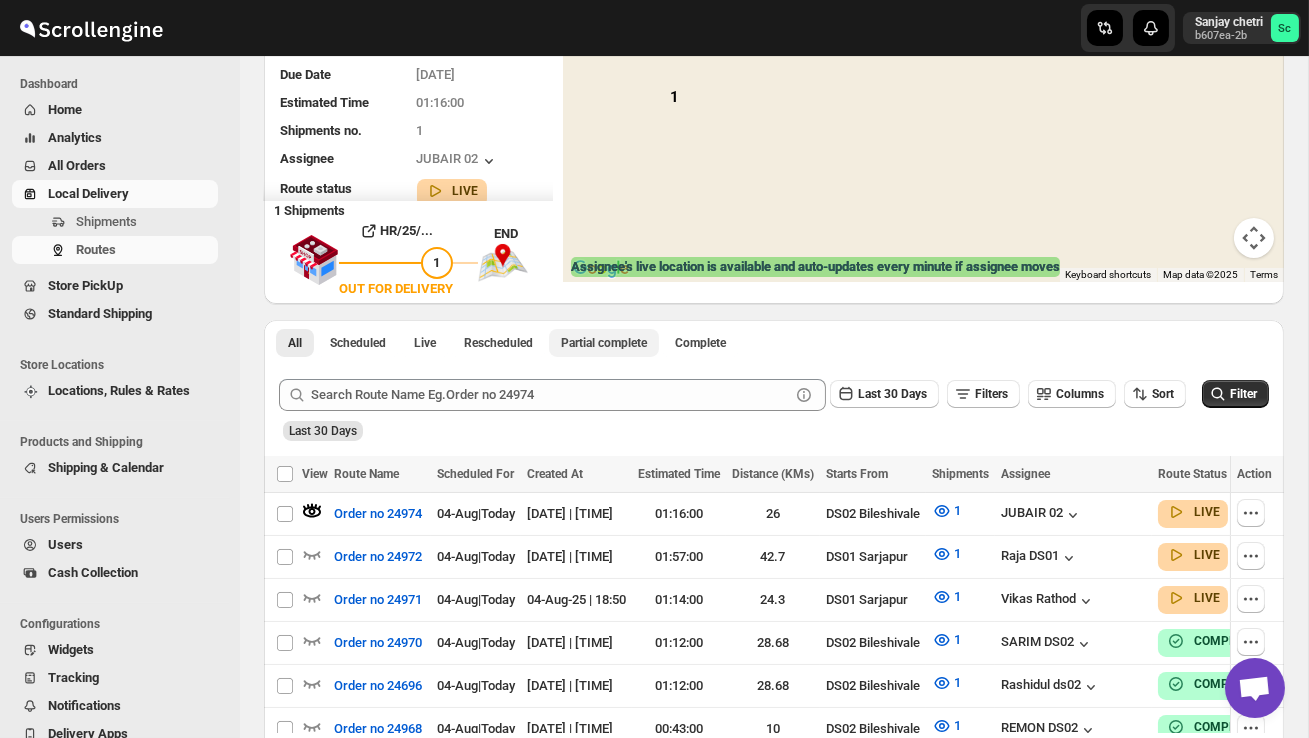 scroll, scrollTop: 0, scrollLeft: 0, axis: both 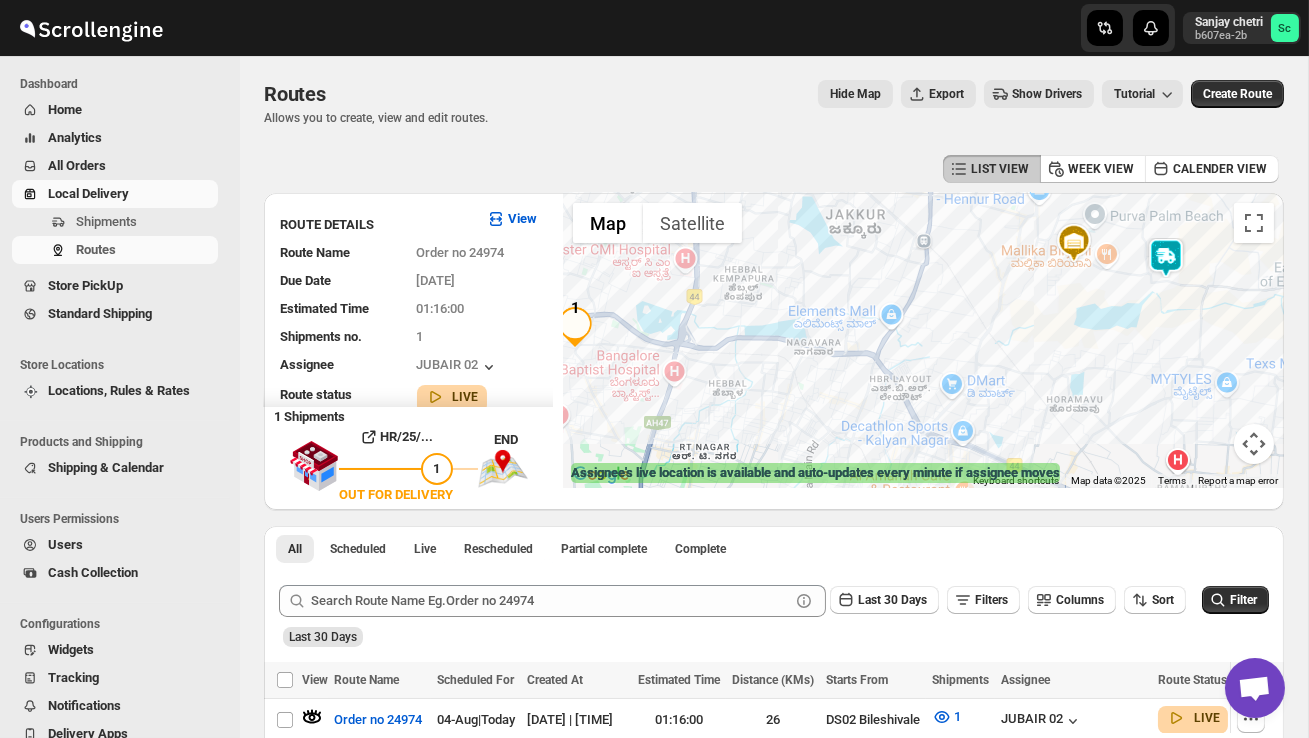 drag, startPoint x: 1014, startPoint y: 382, endPoint x: 816, endPoint y: 389, distance: 198.1237 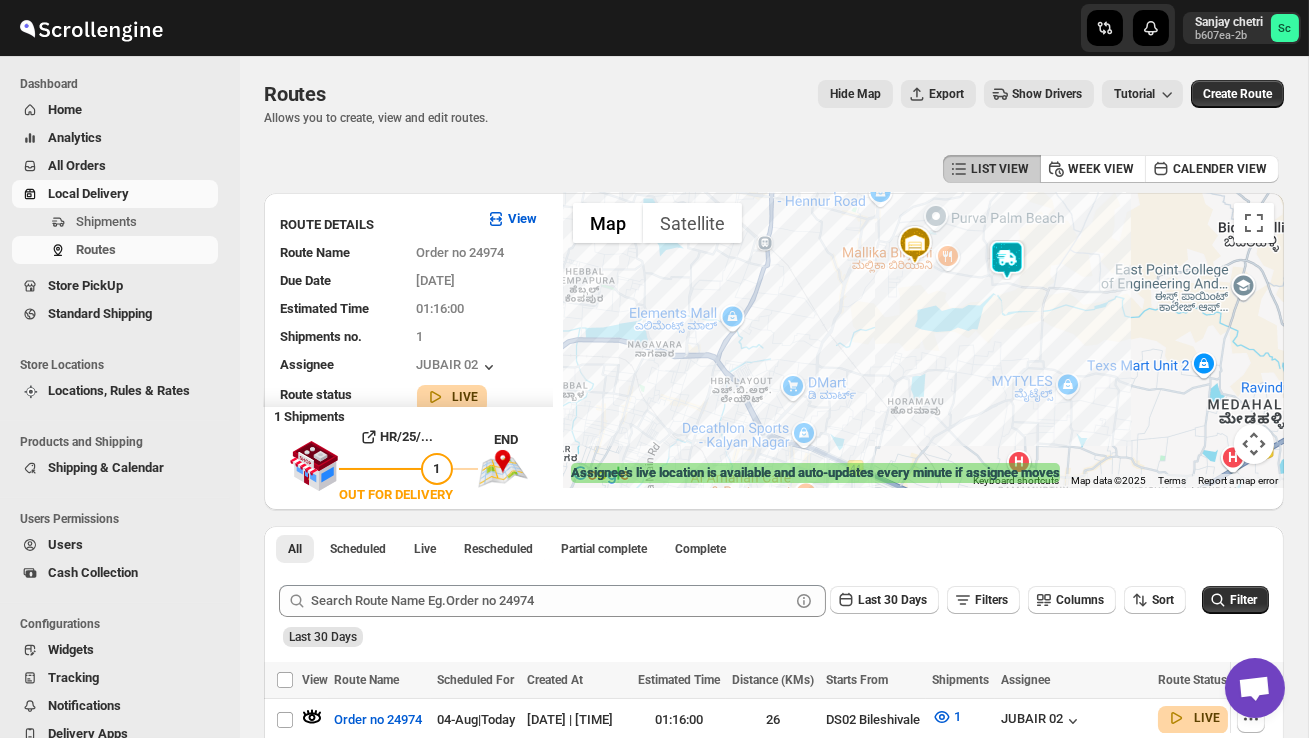 click at bounding box center [1007, 260] 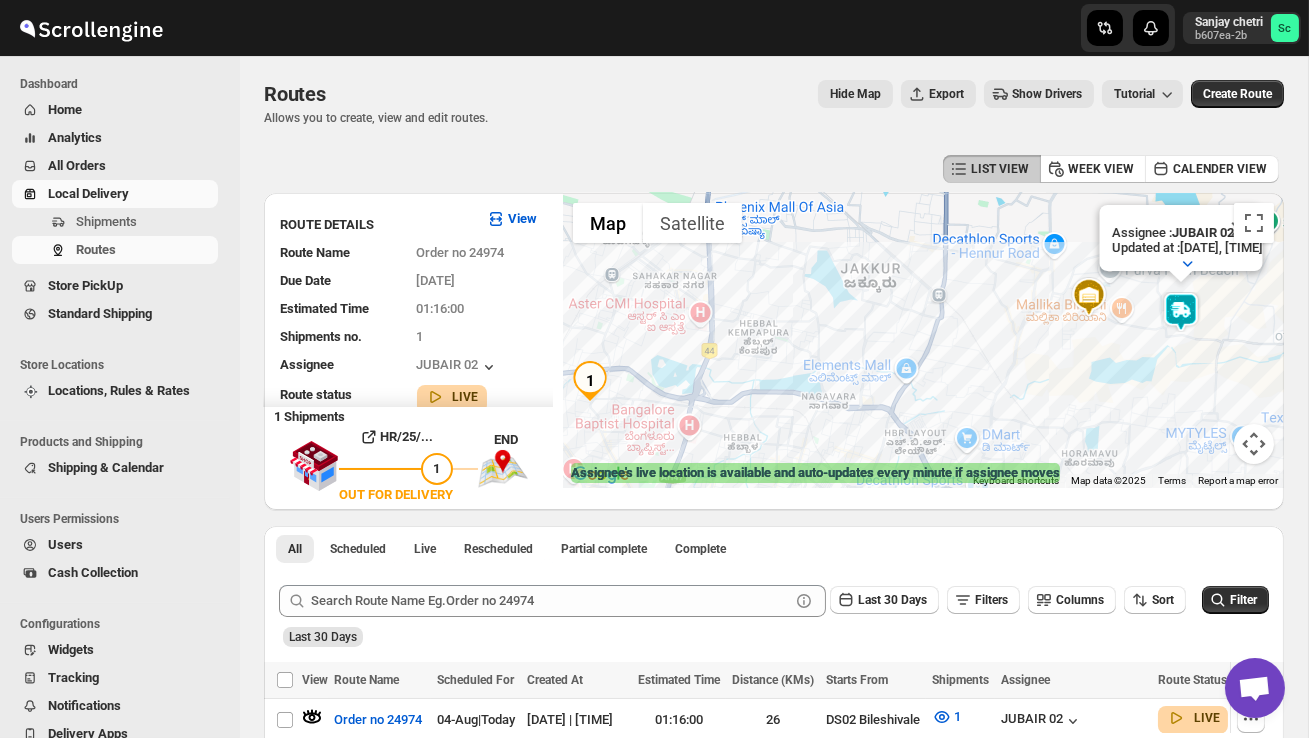 drag, startPoint x: 770, startPoint y: 378, endPoint x: 946, endPoint y: 328, distance: 182.96448 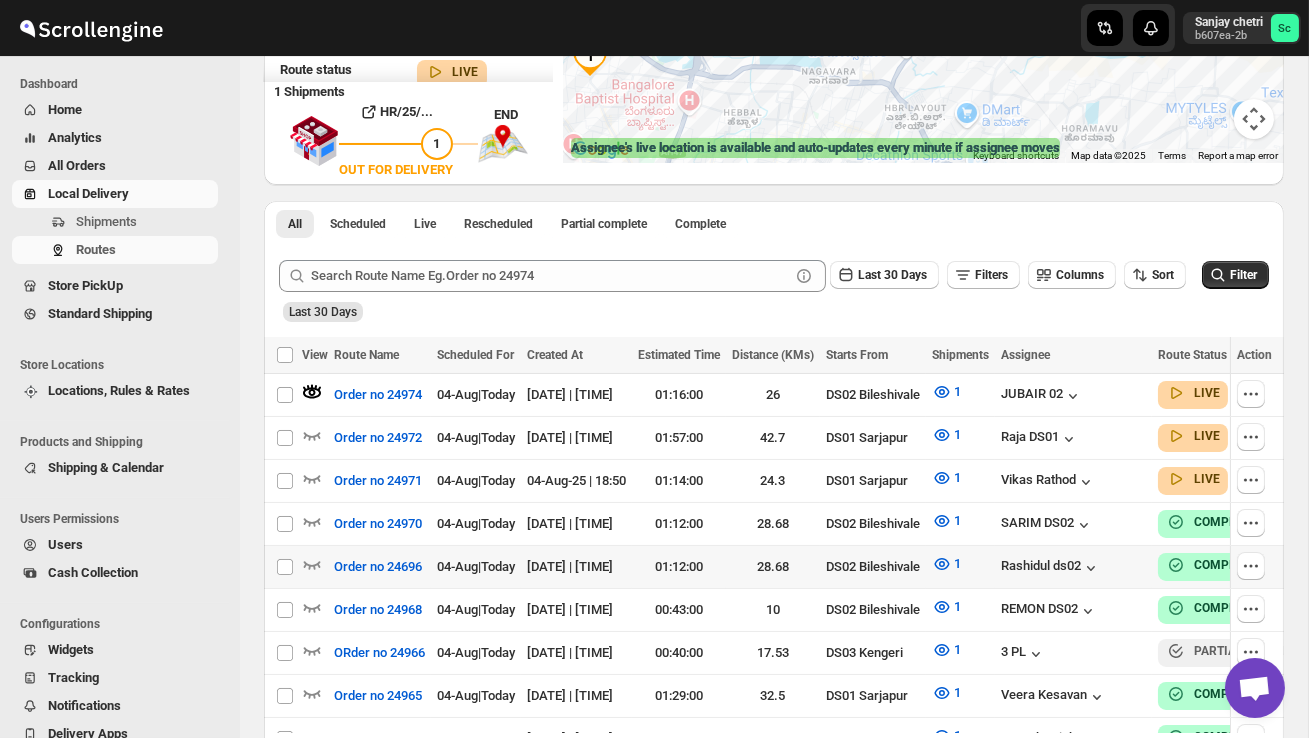 scroll, scrollTop: 327, scrollLeft: 0, axis: vertical 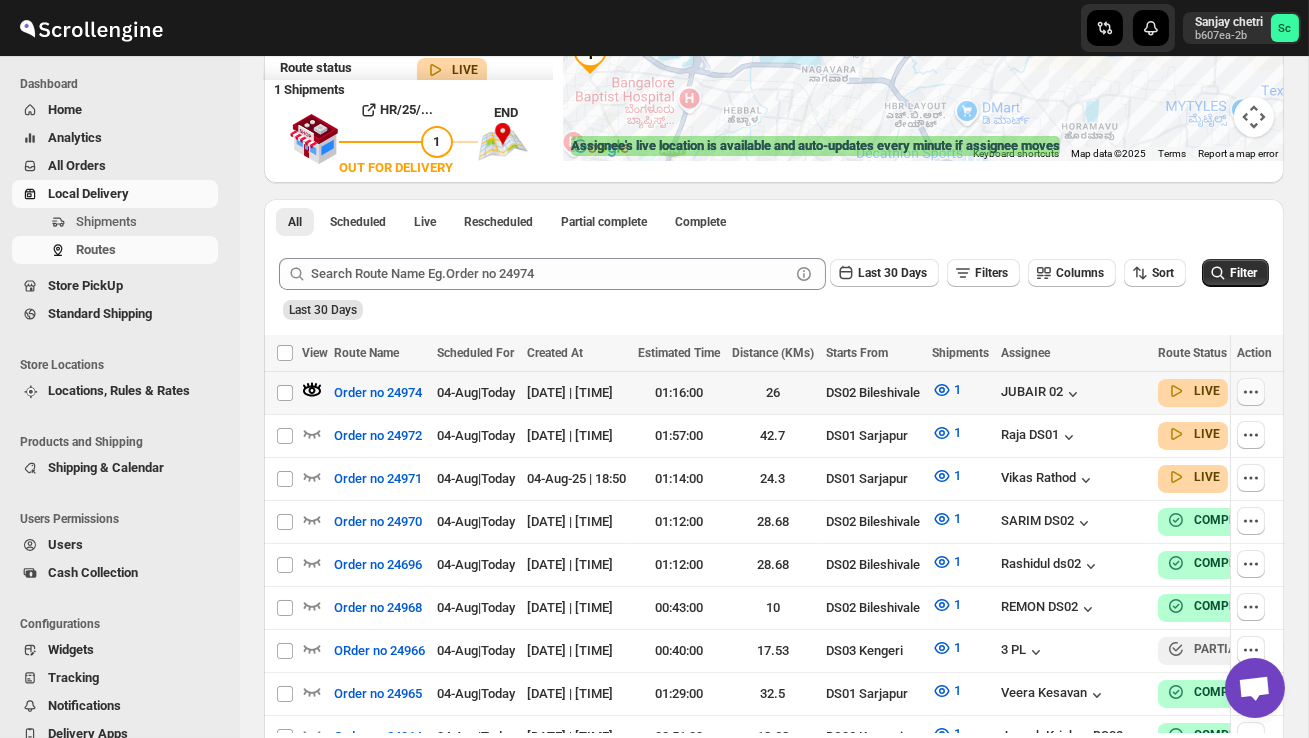 click 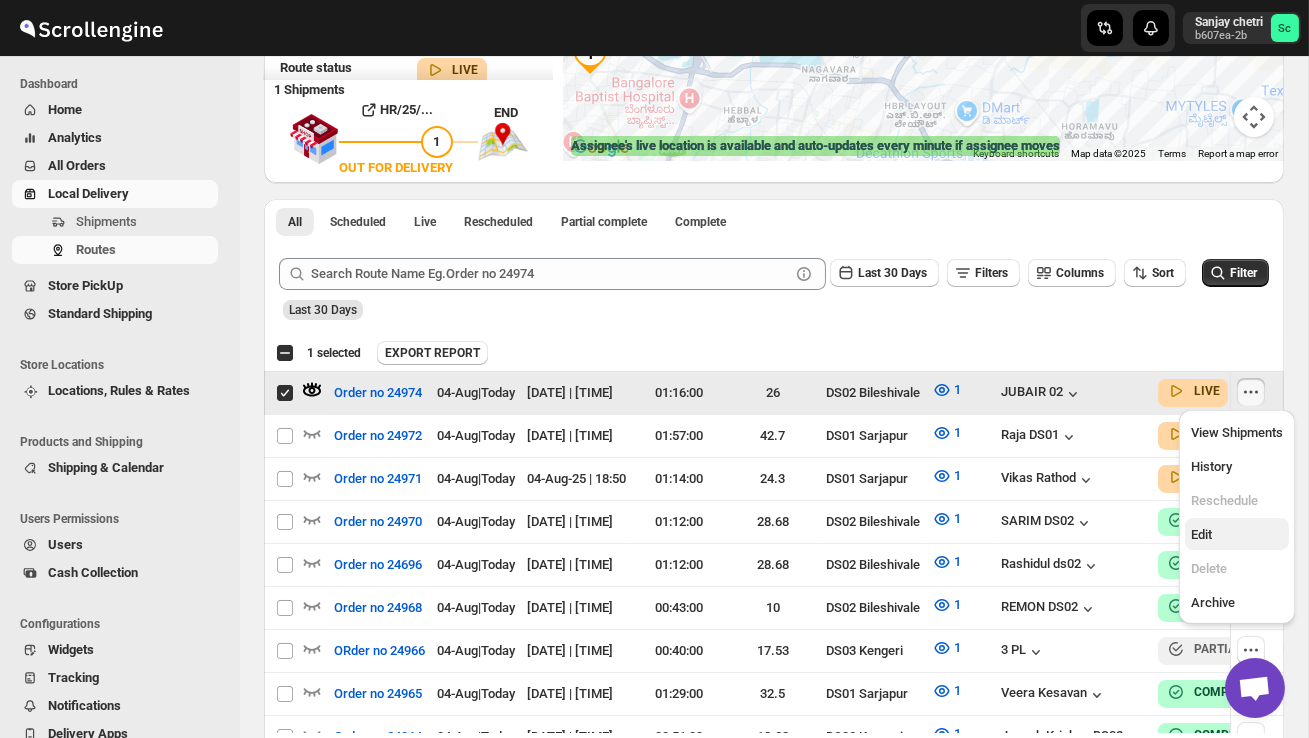 click on "Edit" at bounding box center (1201, 534) 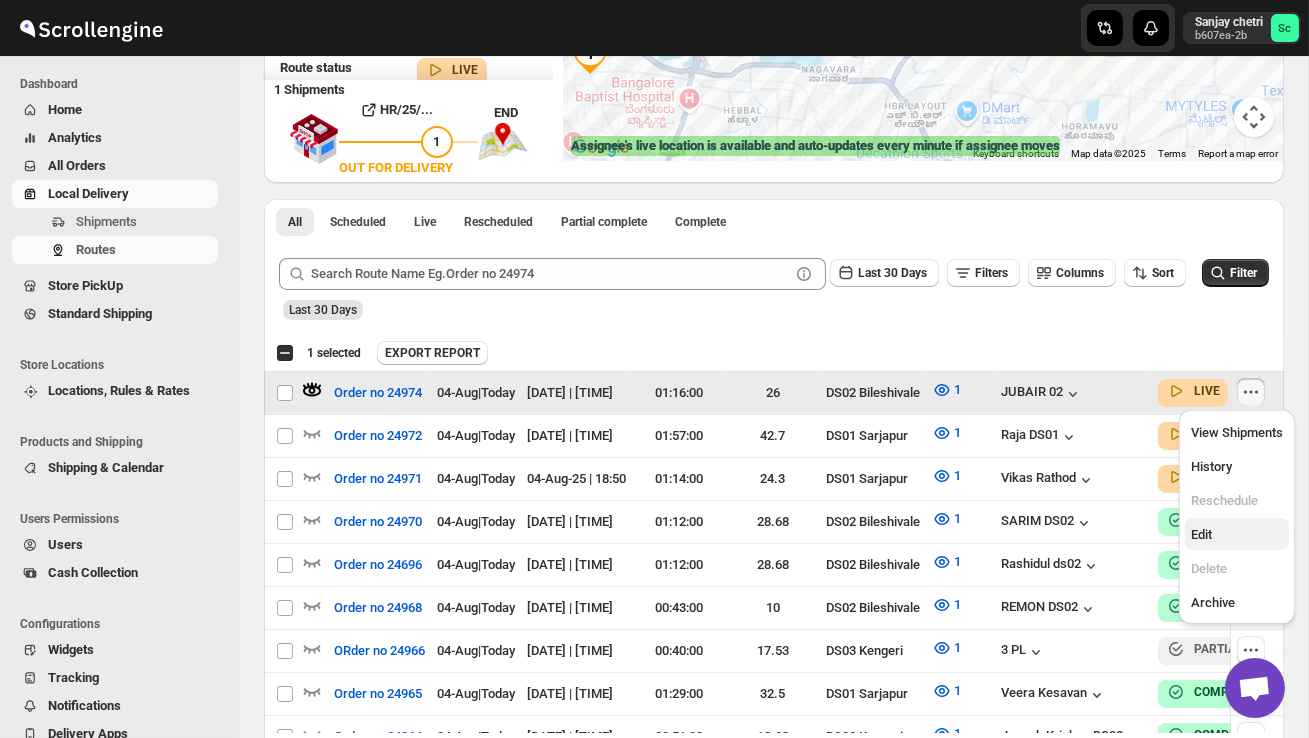 checkbox on "false" 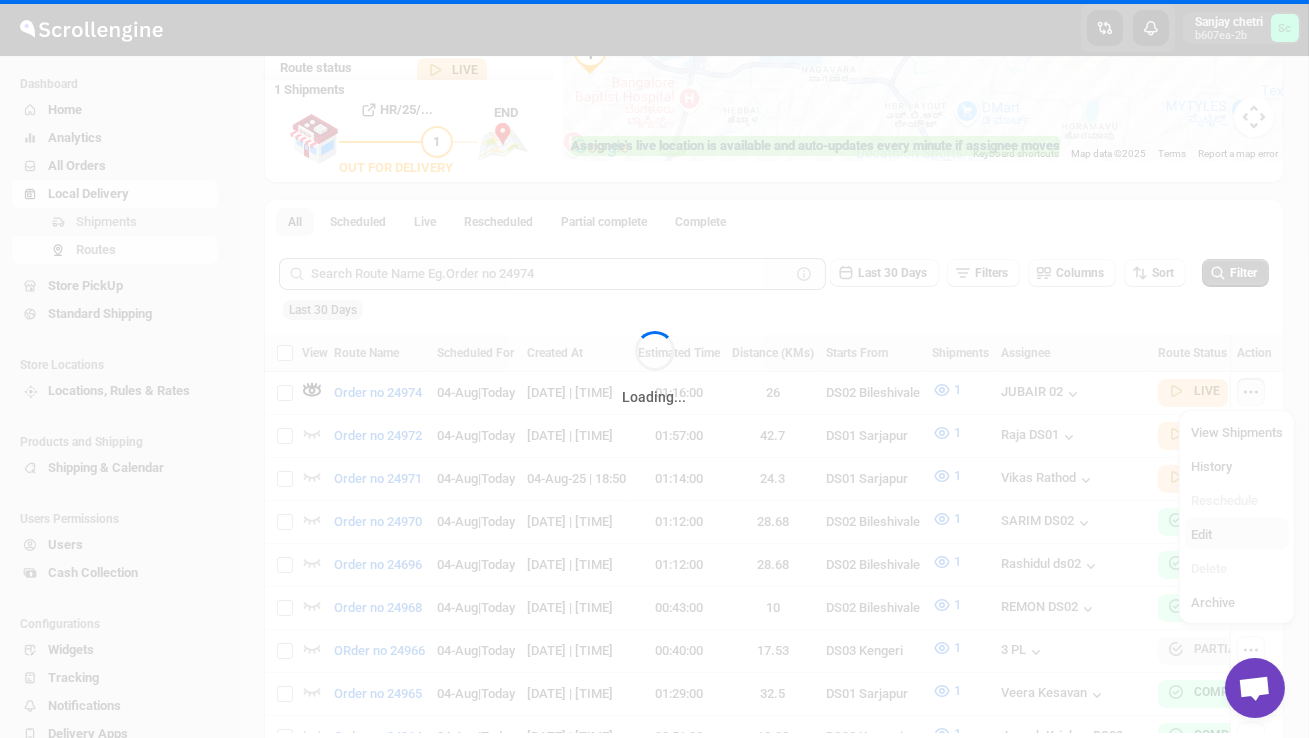 scroll, scrollTop: 0, scrollLeft: 0, axis: both 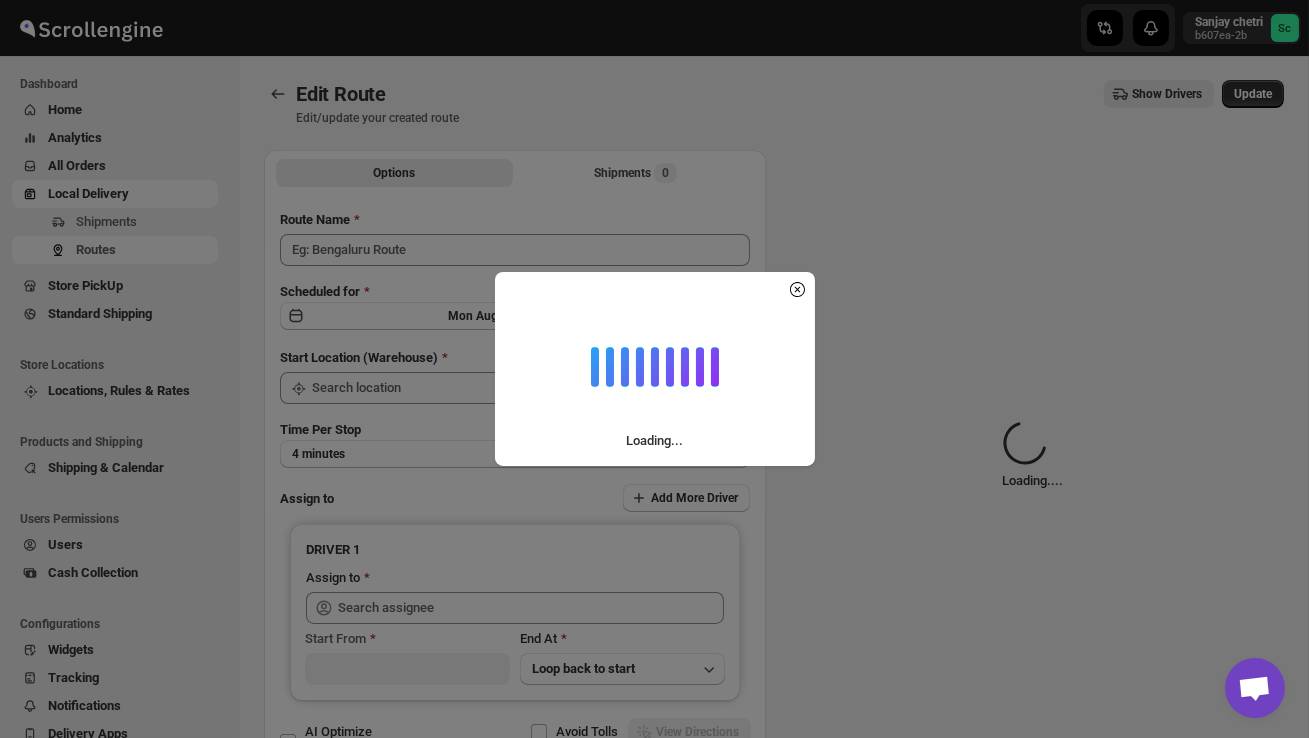 type on "Order no 24974" 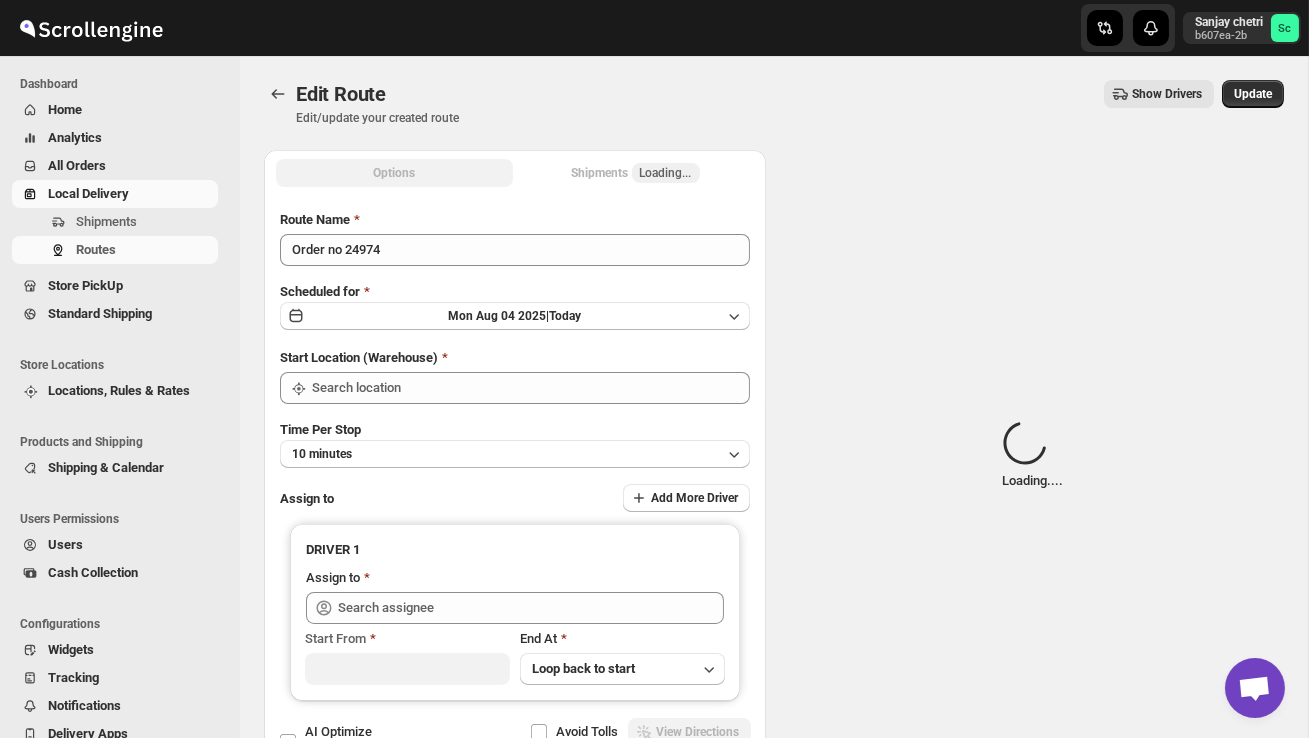 type on "DS02 Bileshivale" 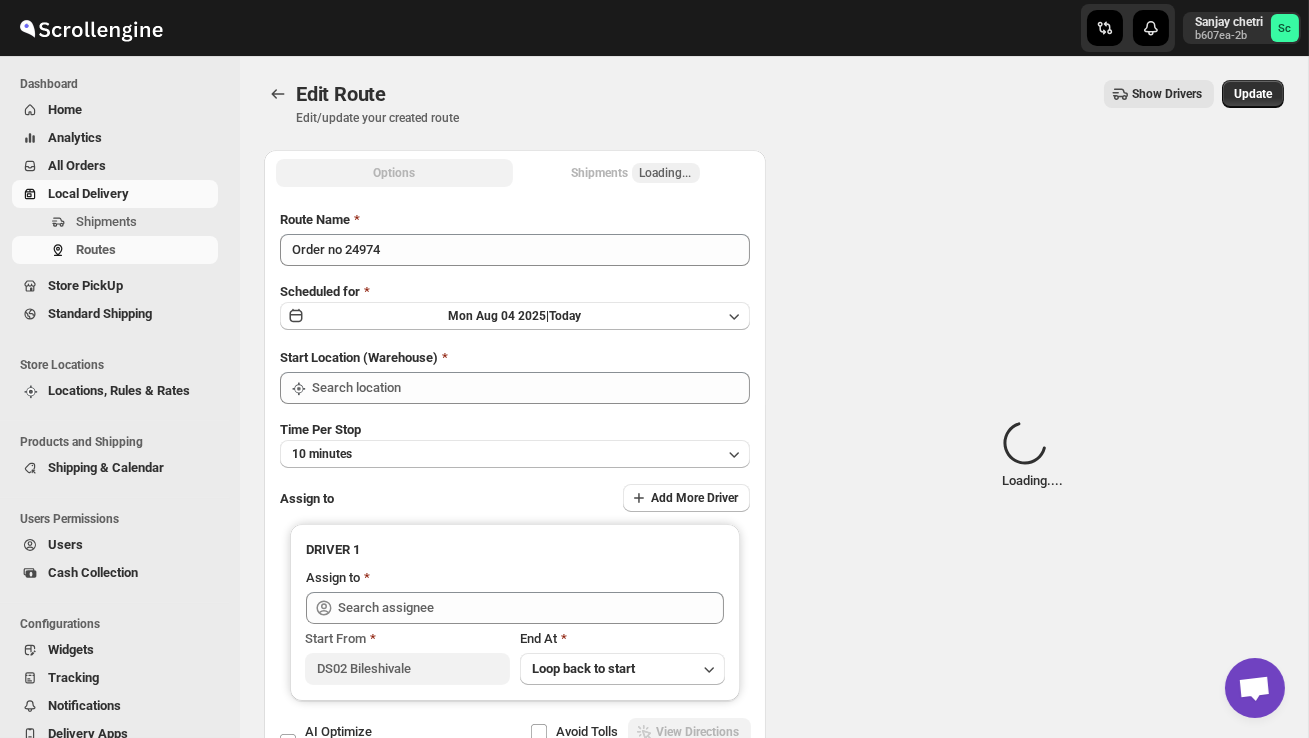 type on "DS02 Bileshivale" 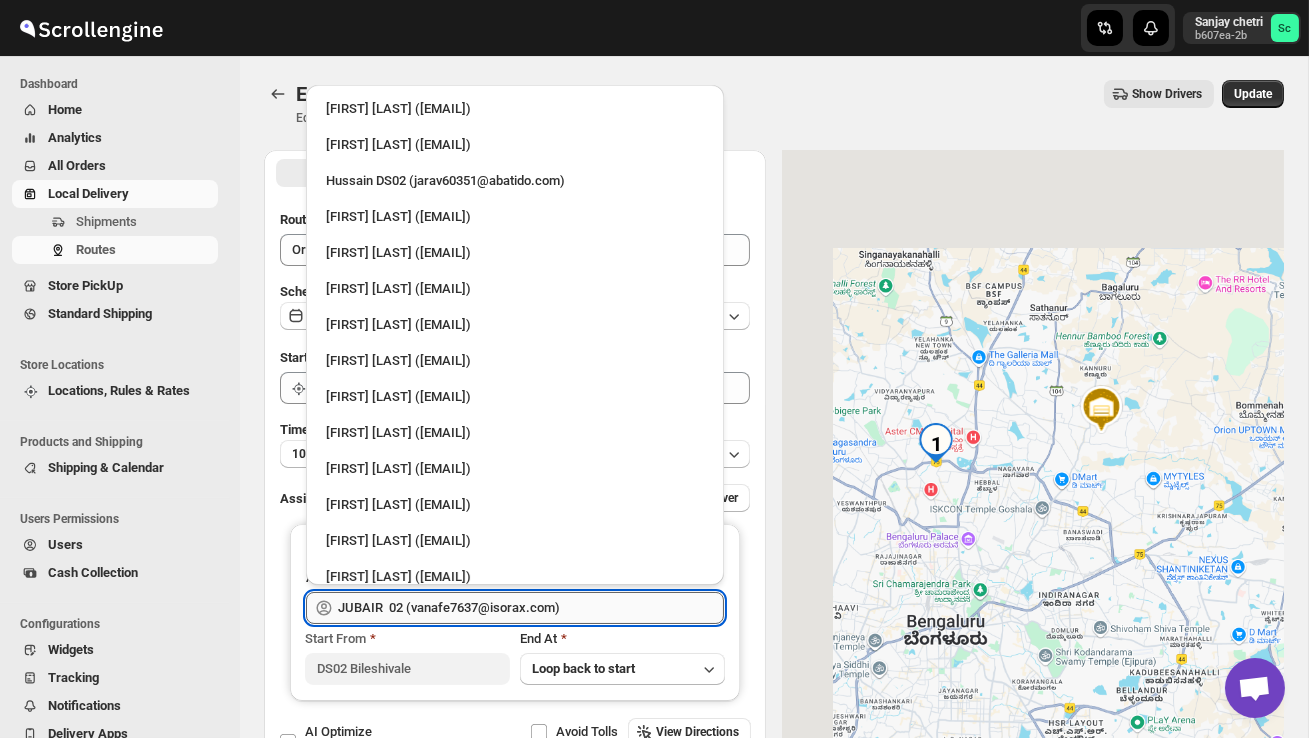 click on "JUBAIR  02 (vanafe7637@isorax.com)" at bounding box center [531, 608] 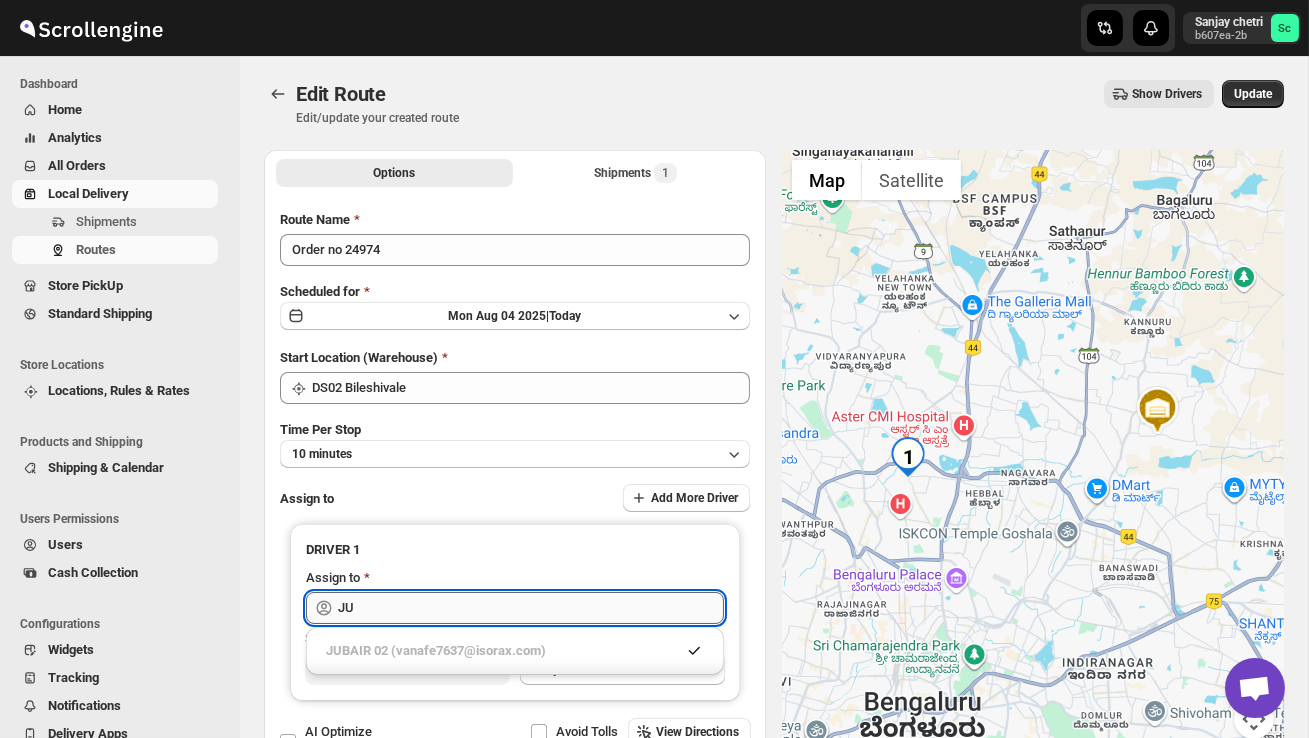 type on "J" 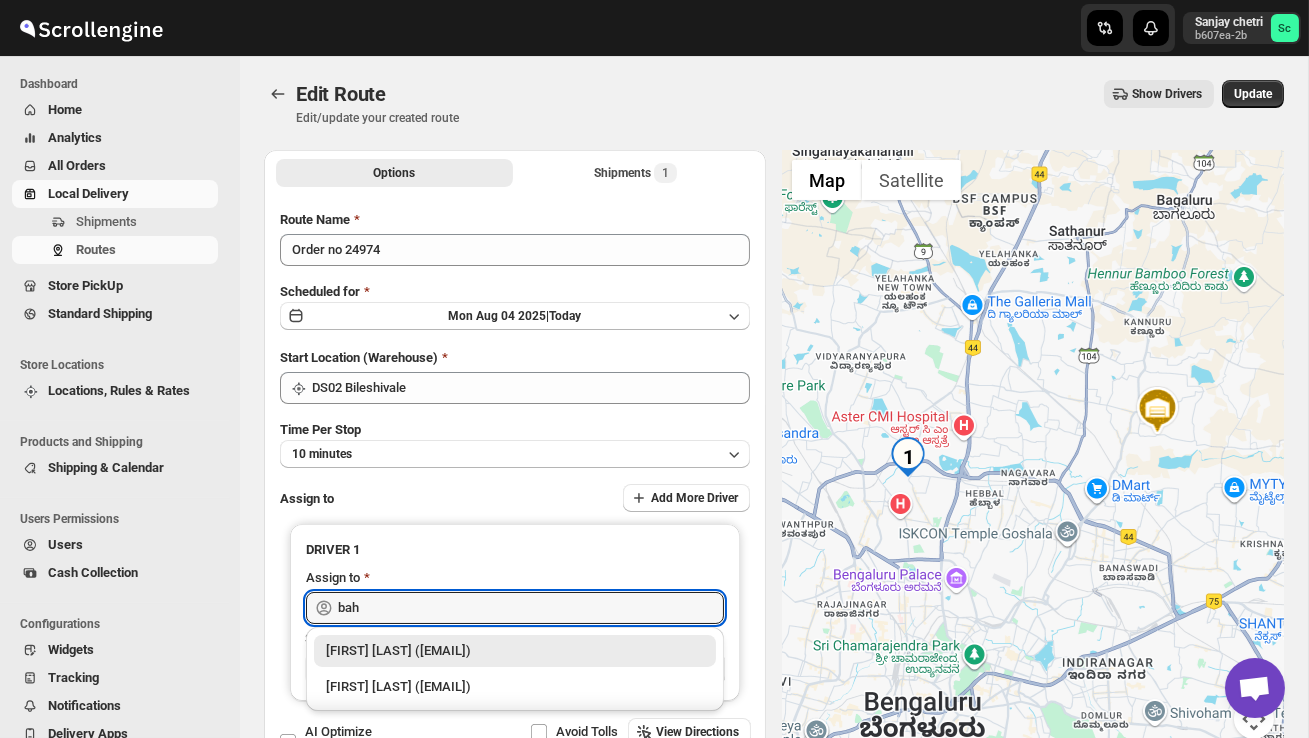 click on "[FIRST] [LAST] ([EMAIL])" at bounding box center (515, 651) 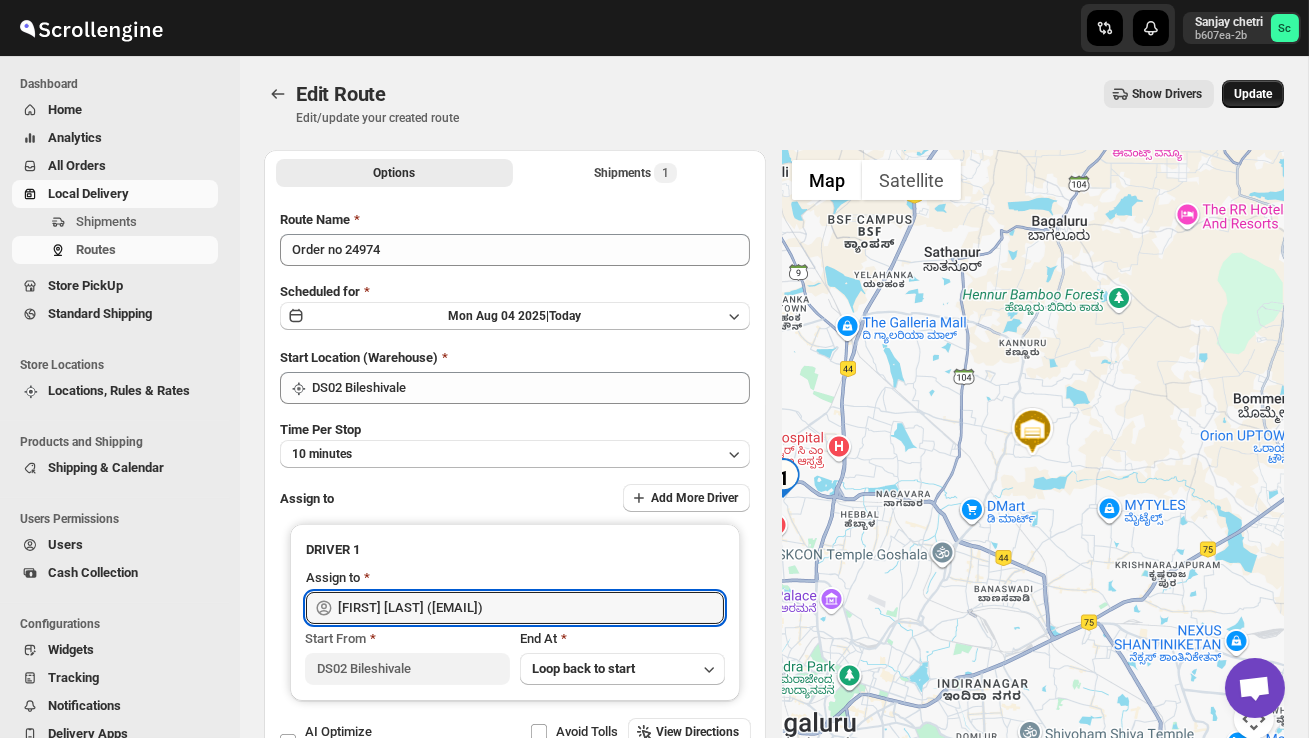 type on "[FIRST] [LAST] ([EMAIL])" 